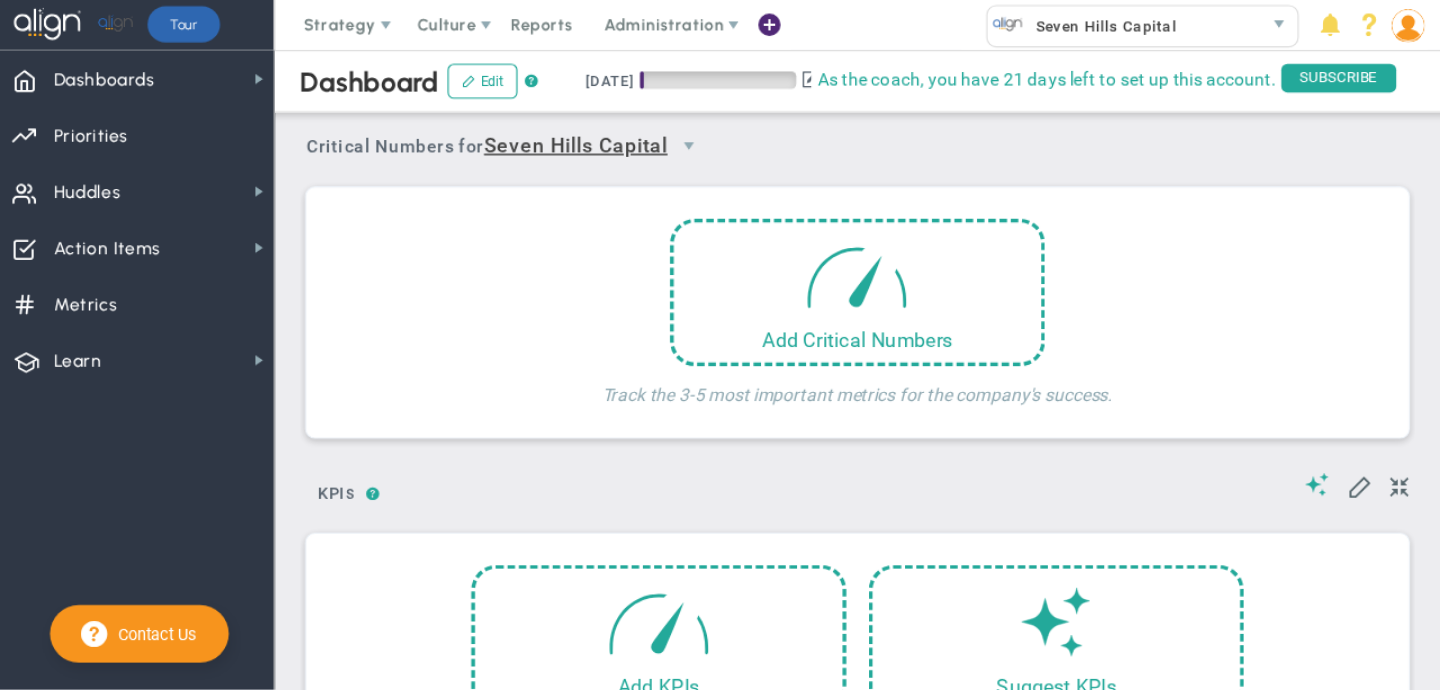 scroll, scrollTop: 0, scrollLeft: 0, axis: both 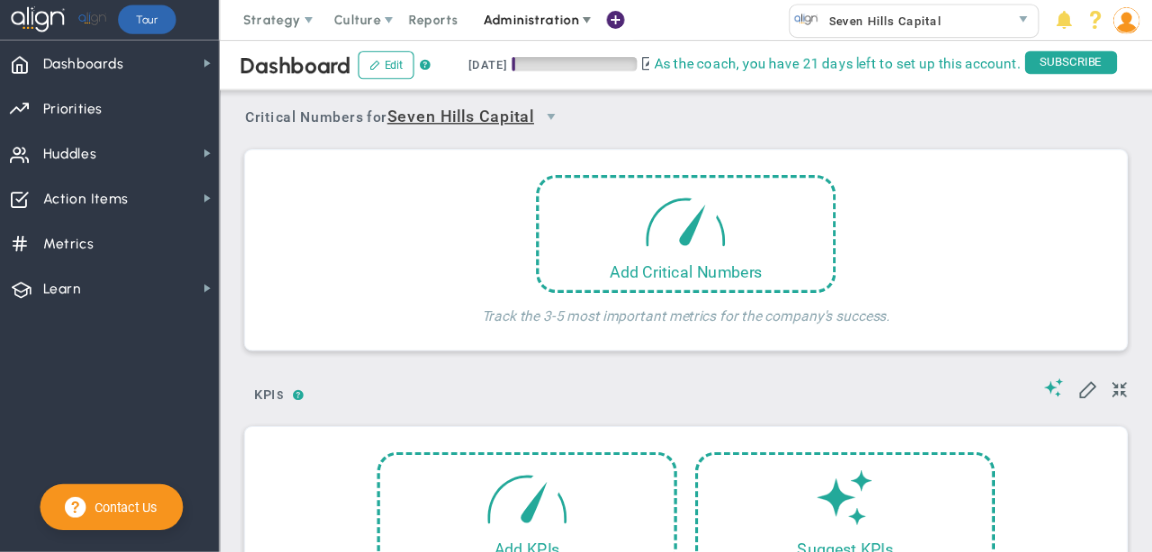 click on "Administration" at bounding box center [532, 20] 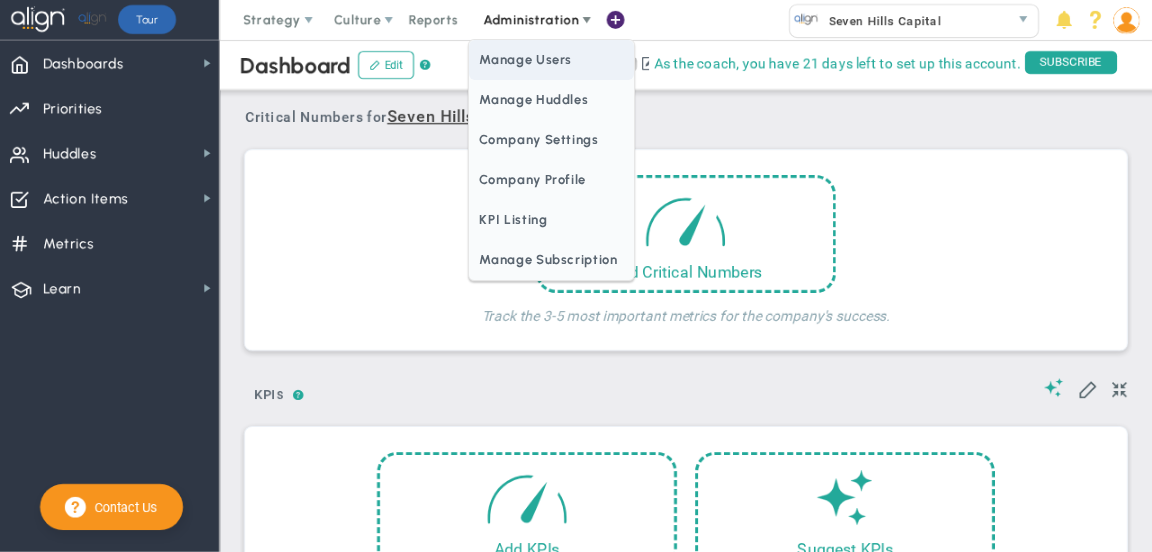 click on "Manage Users" at bounding box center [551, 60] 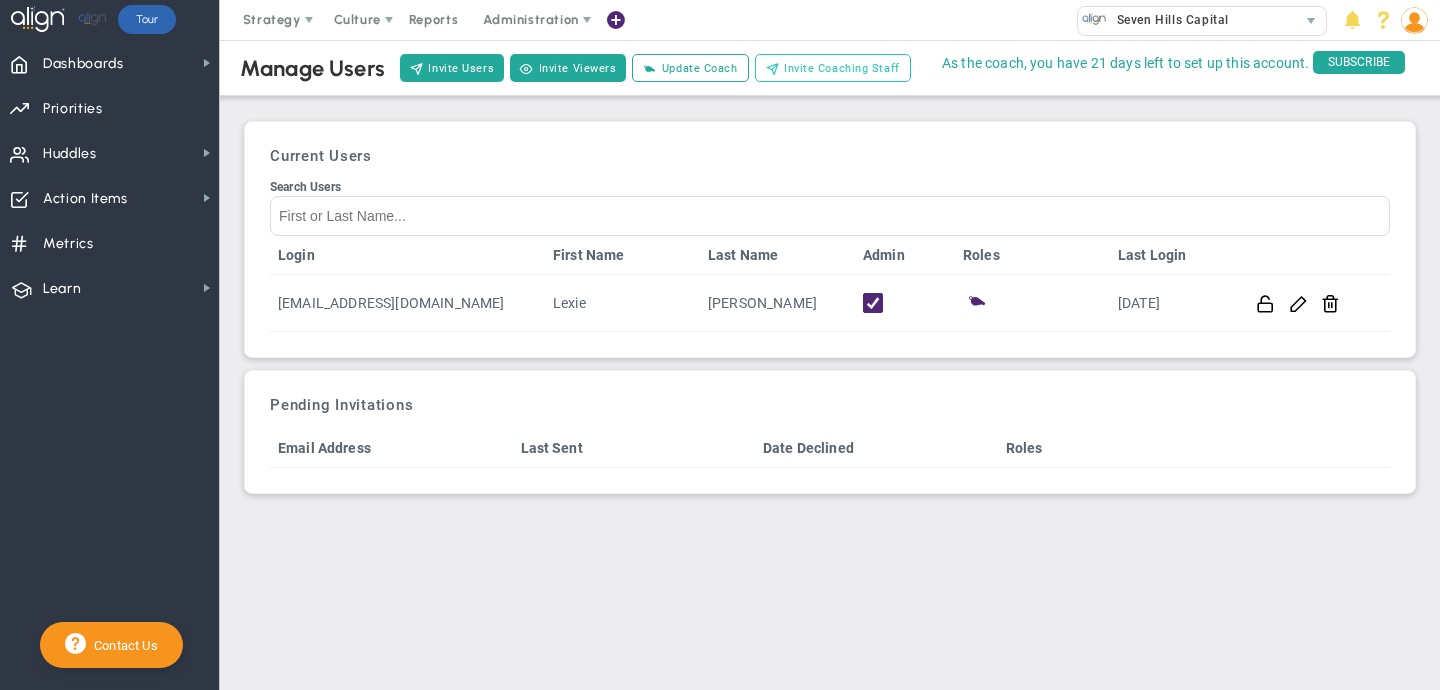 click on "Invite Coaching Staff" at bounding box center [842, 68] 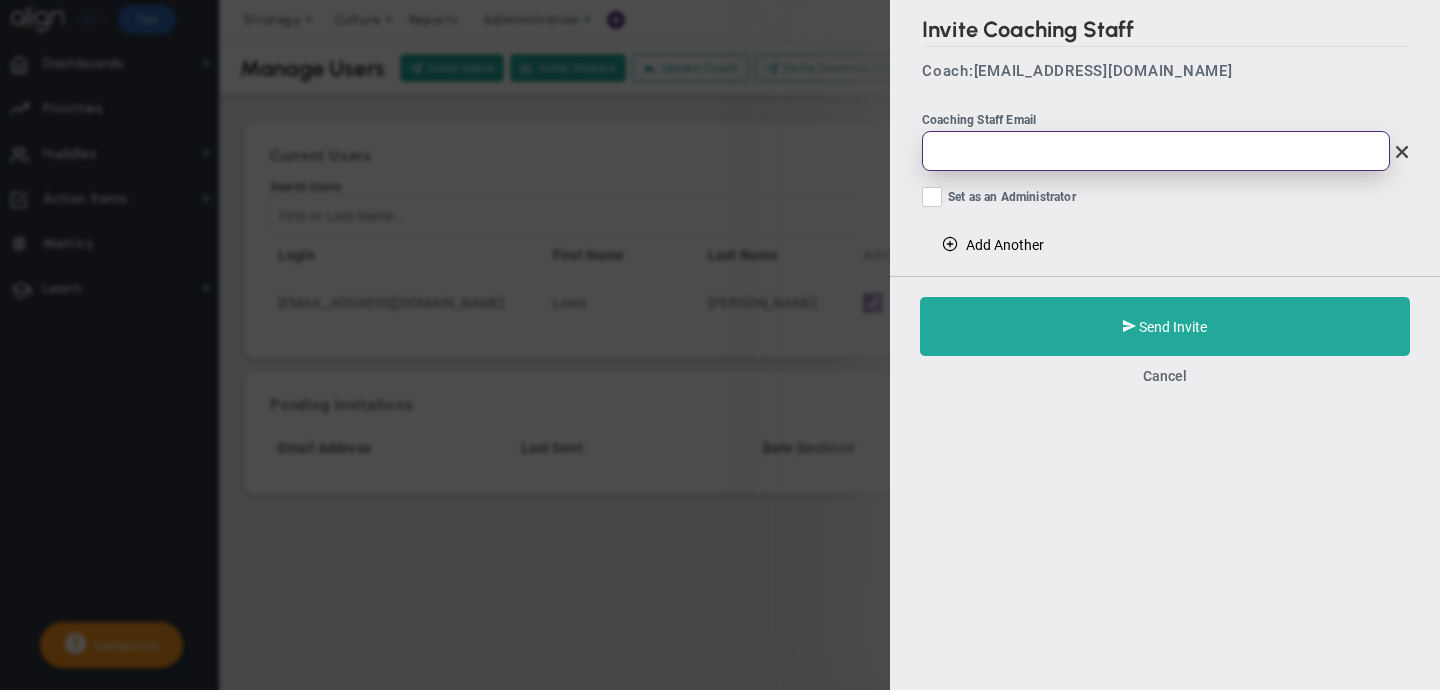 click at bounding box center [1156, 151] 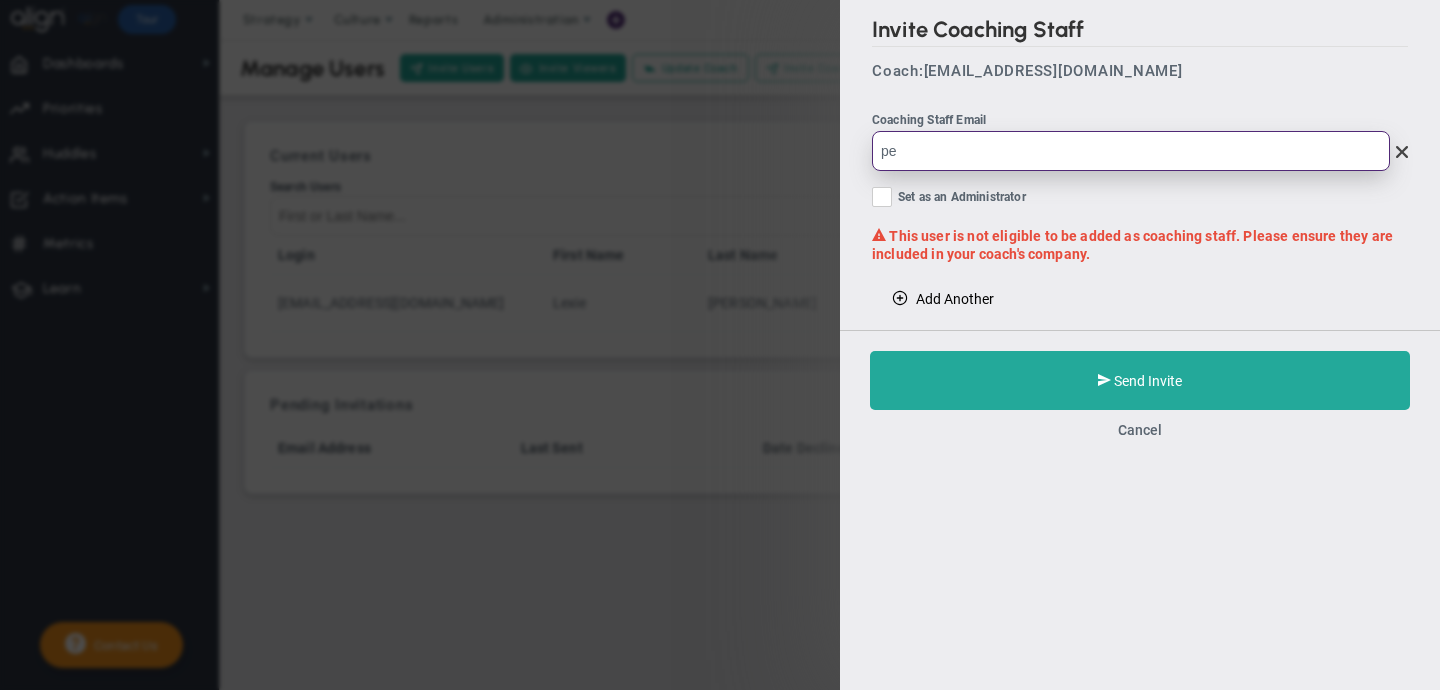 type on "p" 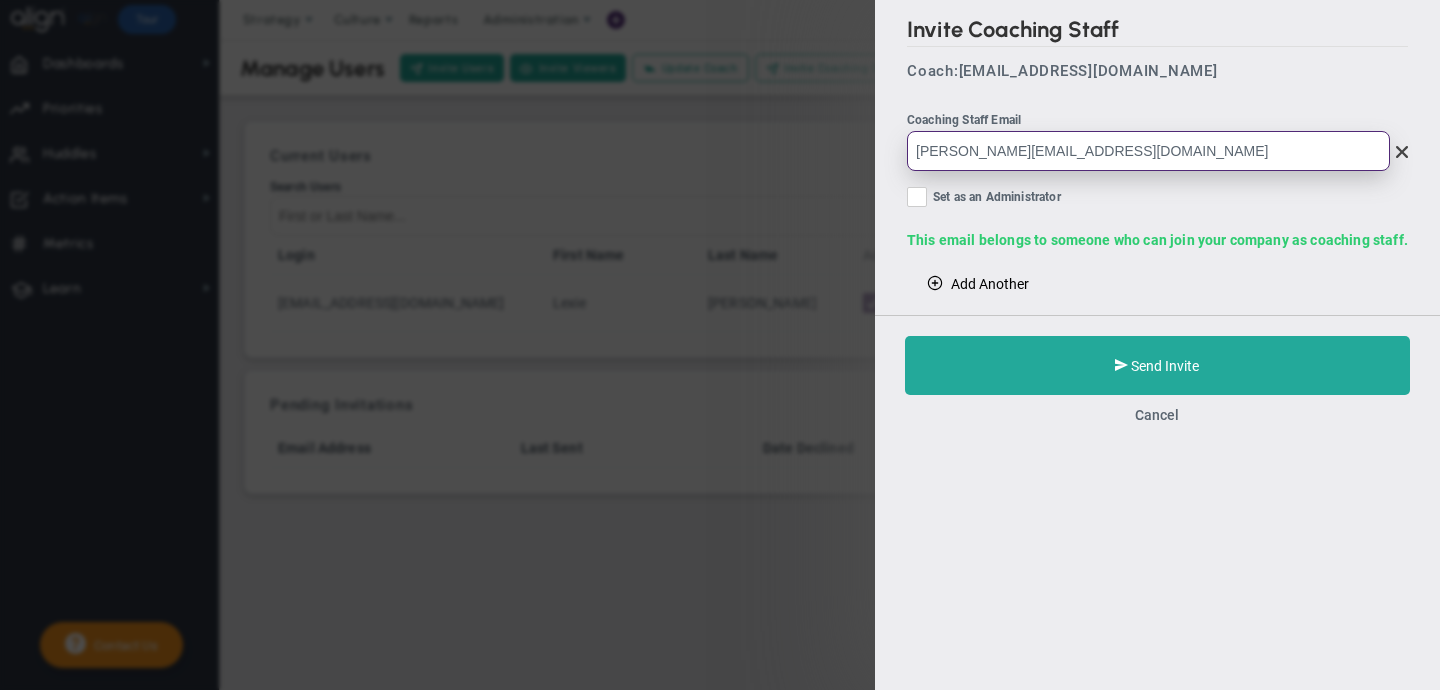 type on "[PERSON_NAME][EMAIL_ADDRESS][DOMAIN_NAME]" 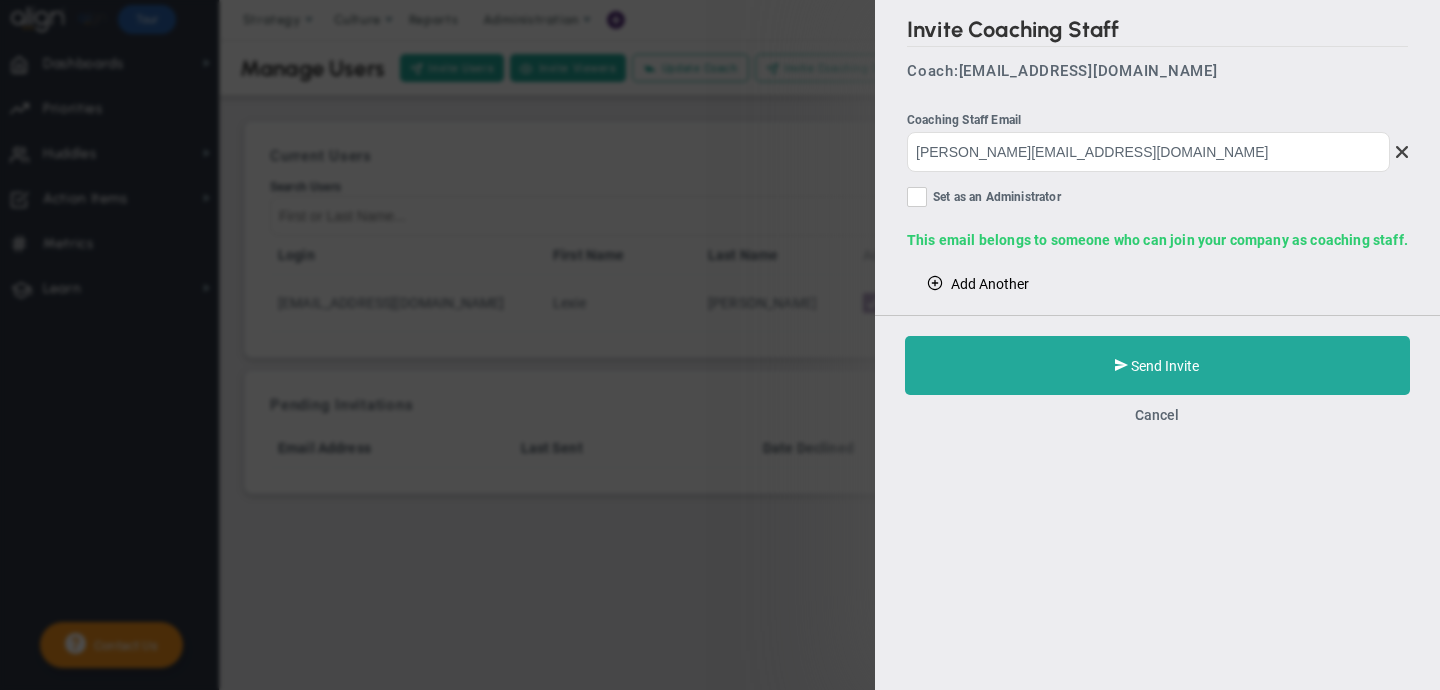 click on "Set as an Administrator" at bounding box center (918, 201) 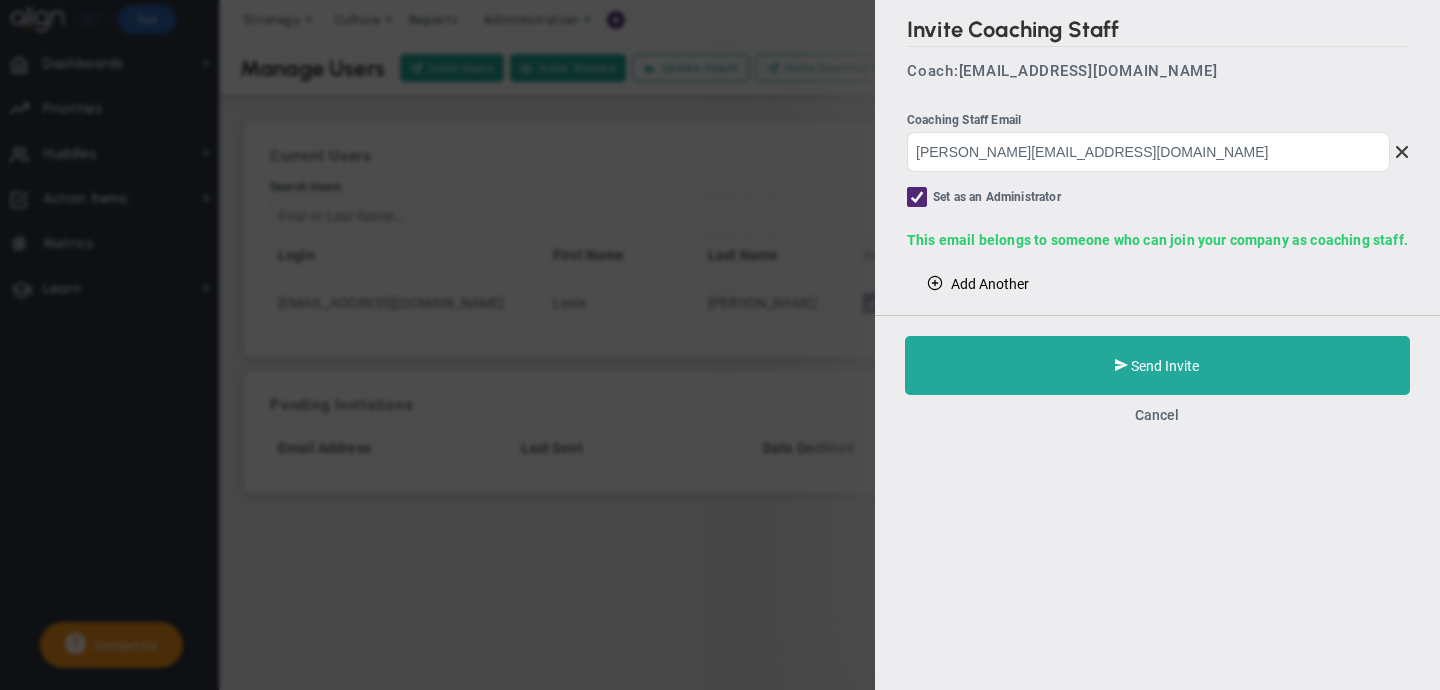 click on "Add Another" at bounding box center [978, 283] 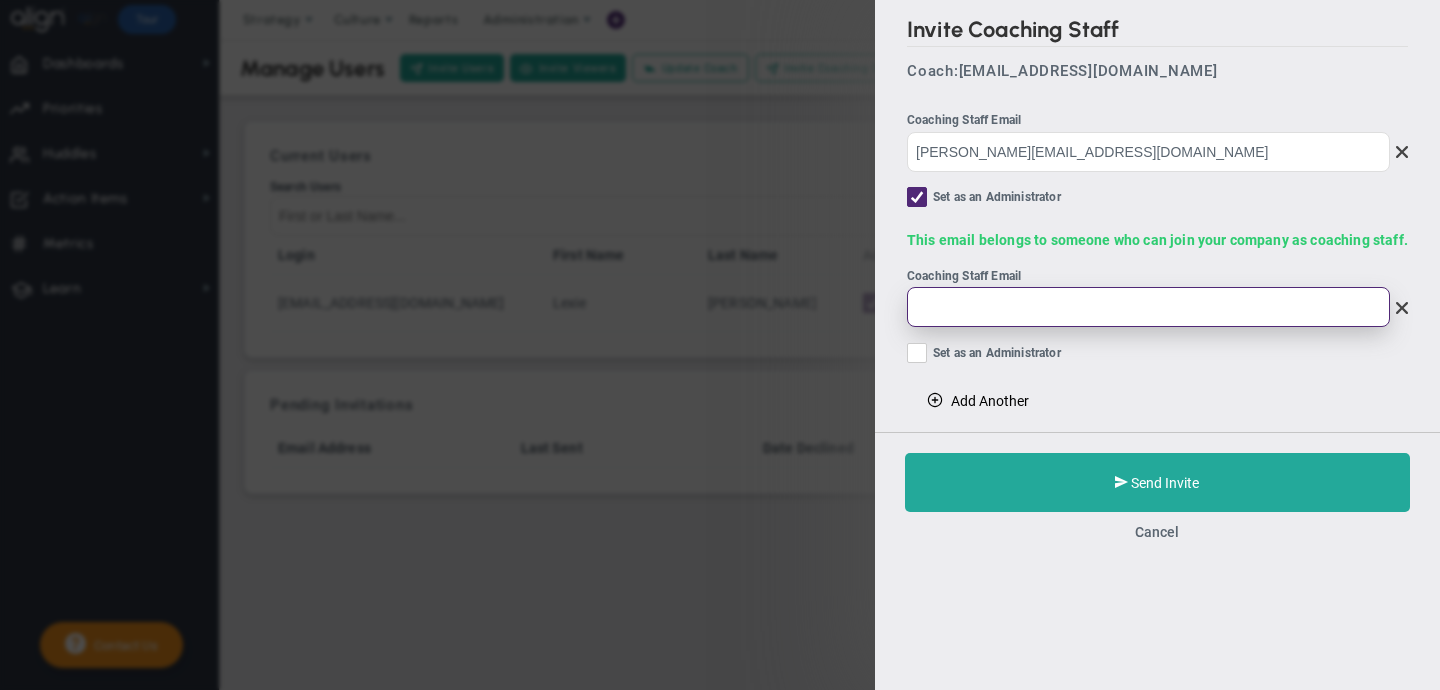 click at bounding box center (1148, 307) 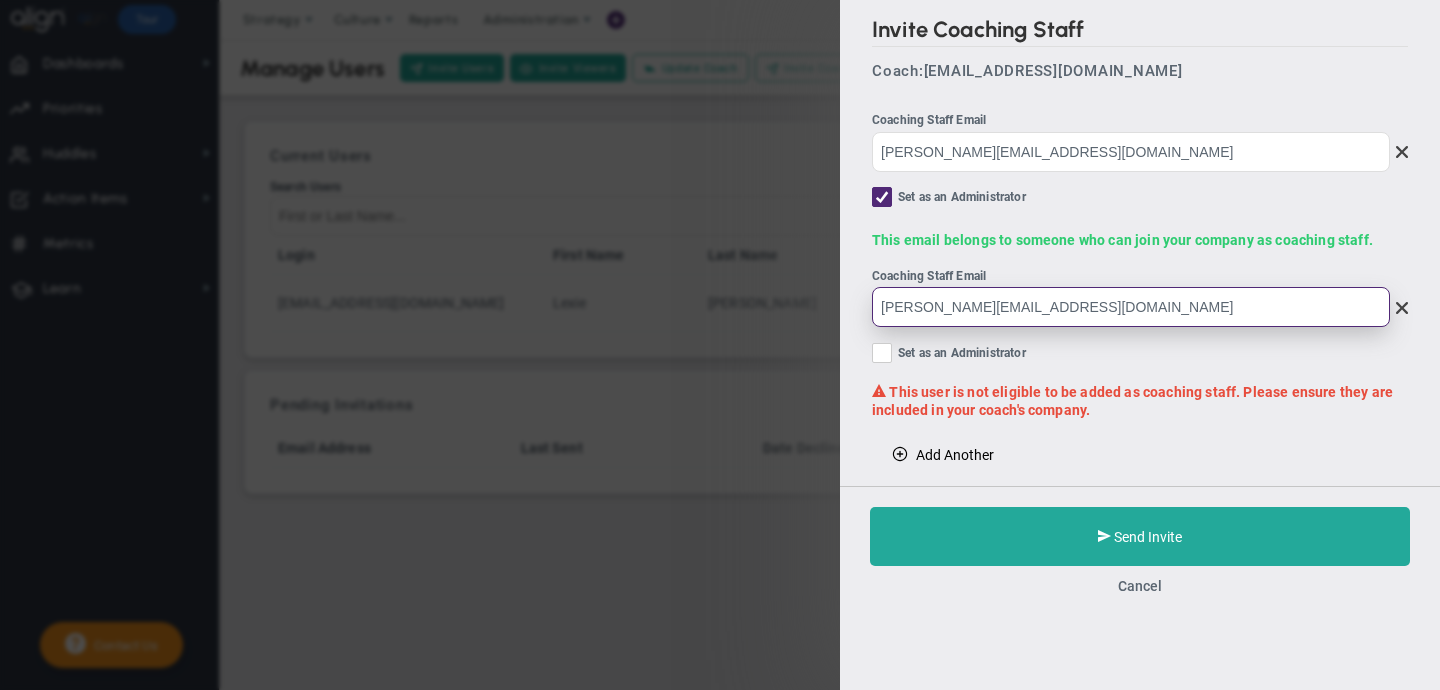 type on "[PERSON_NAME][EMAIL_ADDRESS][DOMAIN_NAME]" 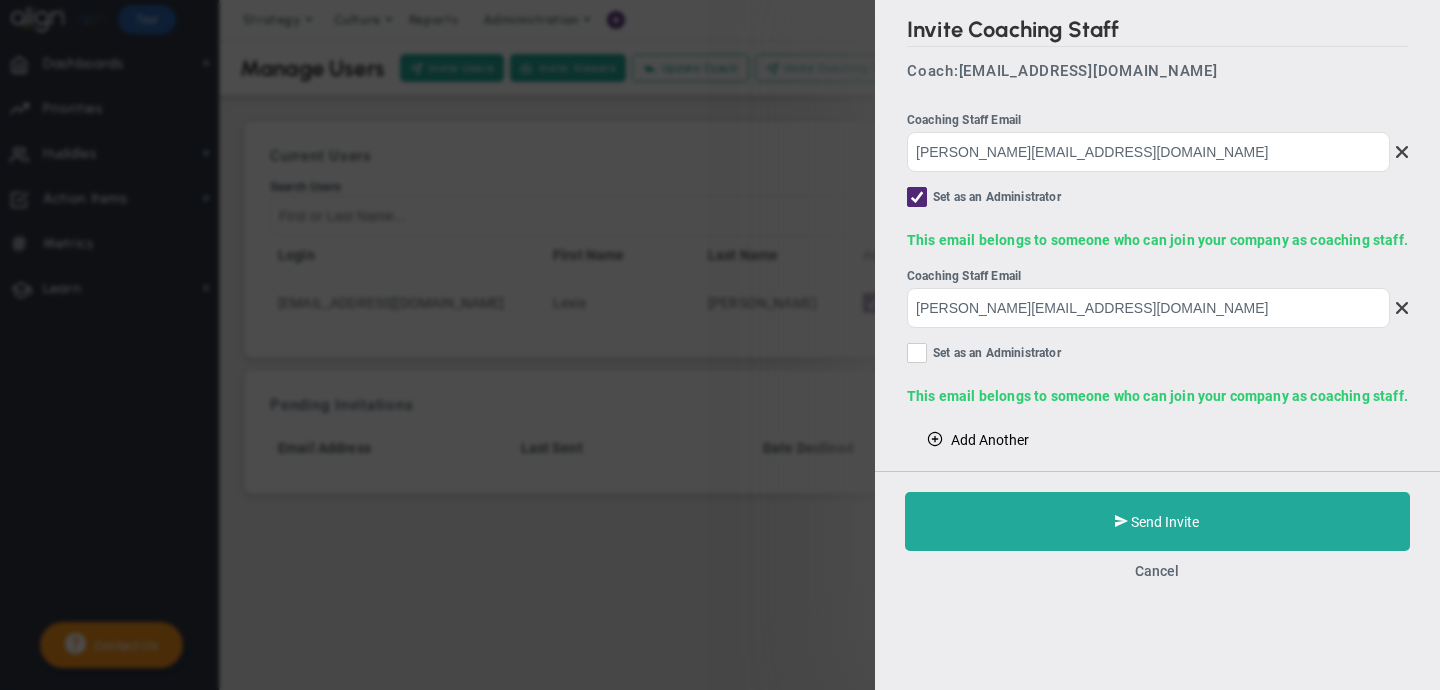 click at bounding box center (917, 353) 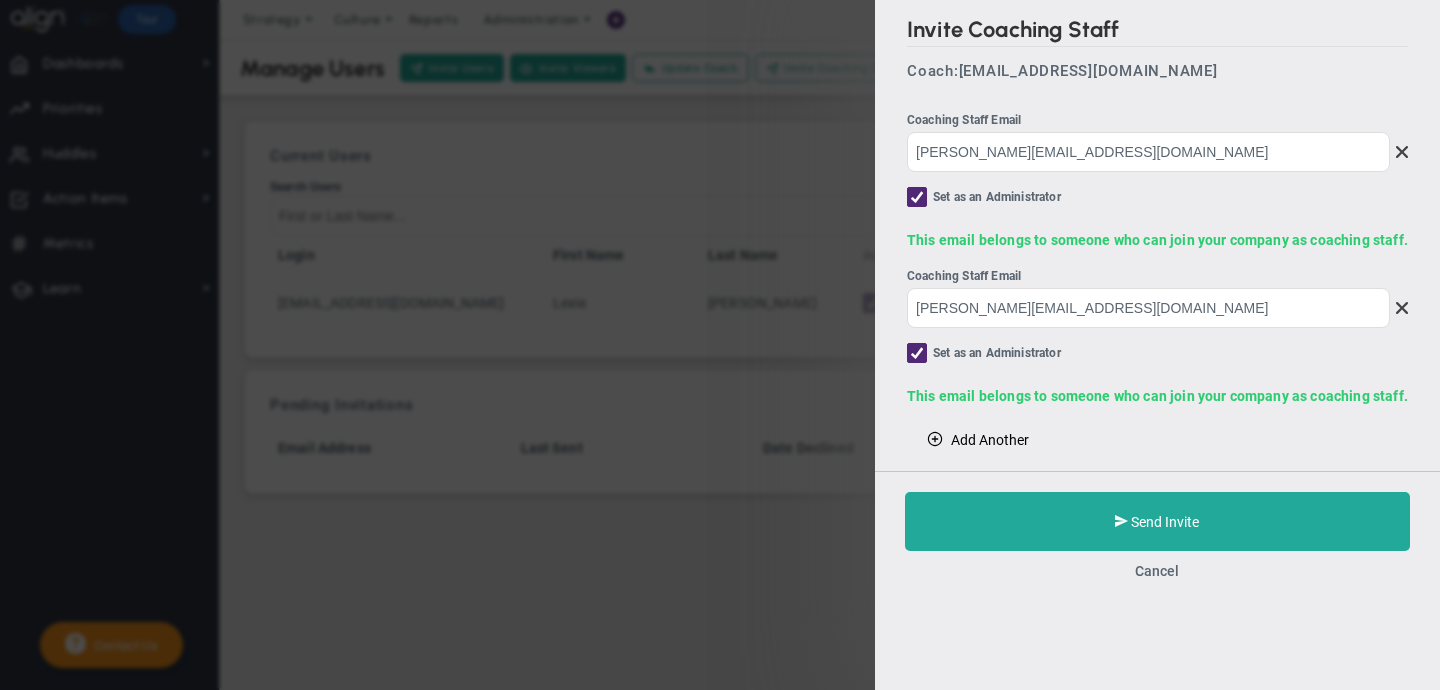 click on "Add Another" at bounding box center (990, 440) 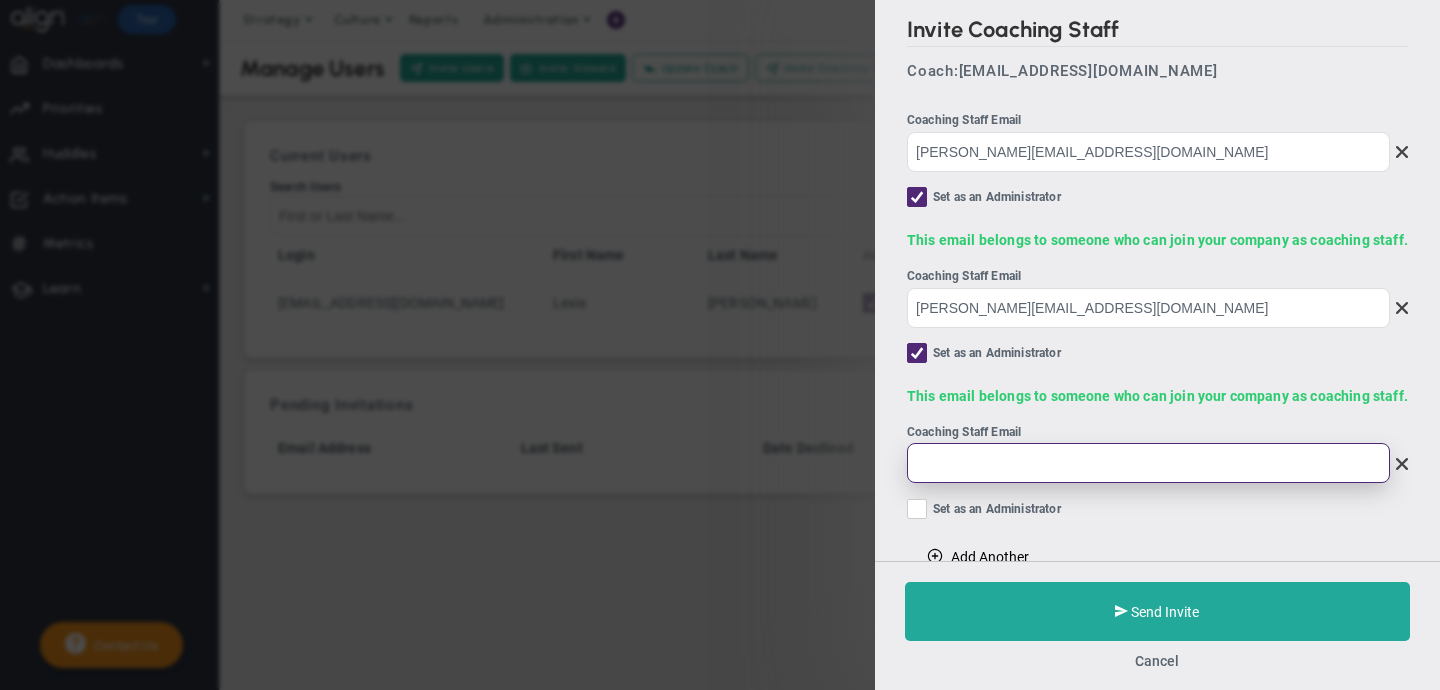 click at bounding box center (1148, 463) 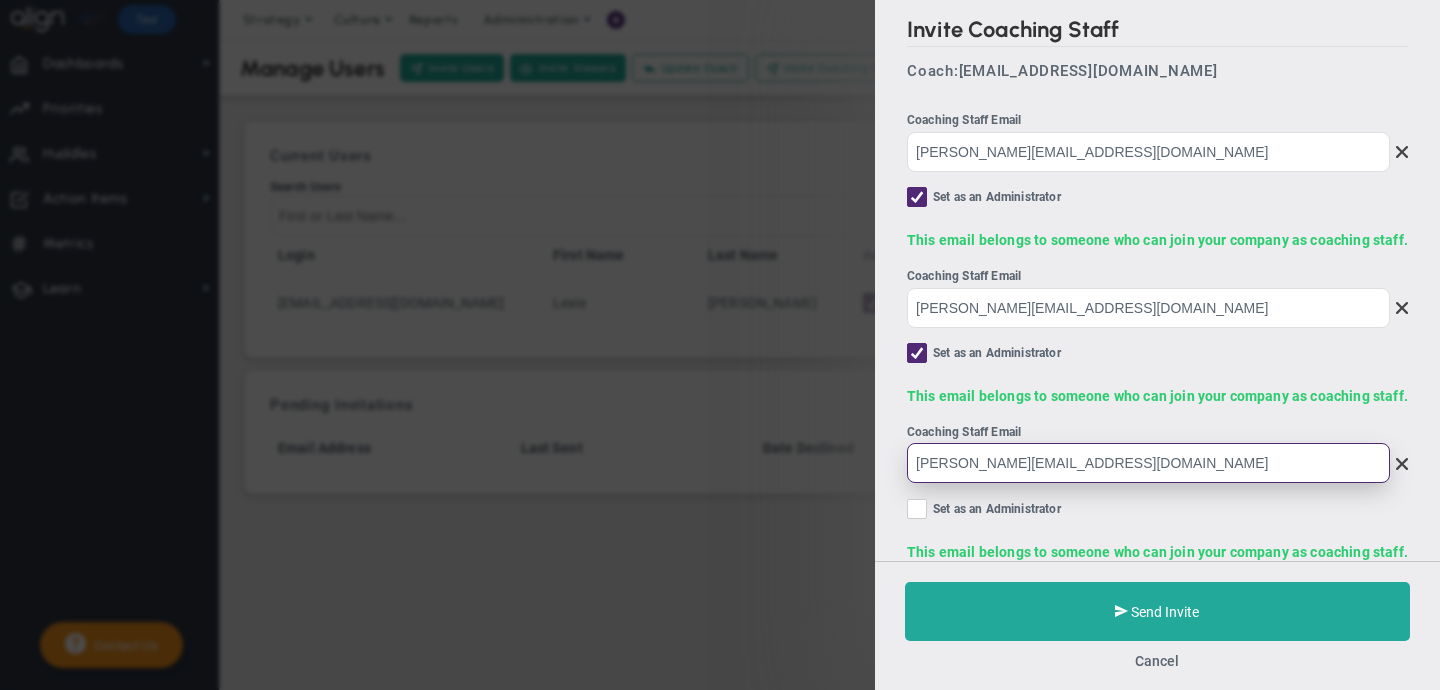 type on "[PERSON_NAME][EMAIL_ADDRESS][DOMAIN_NAME]" 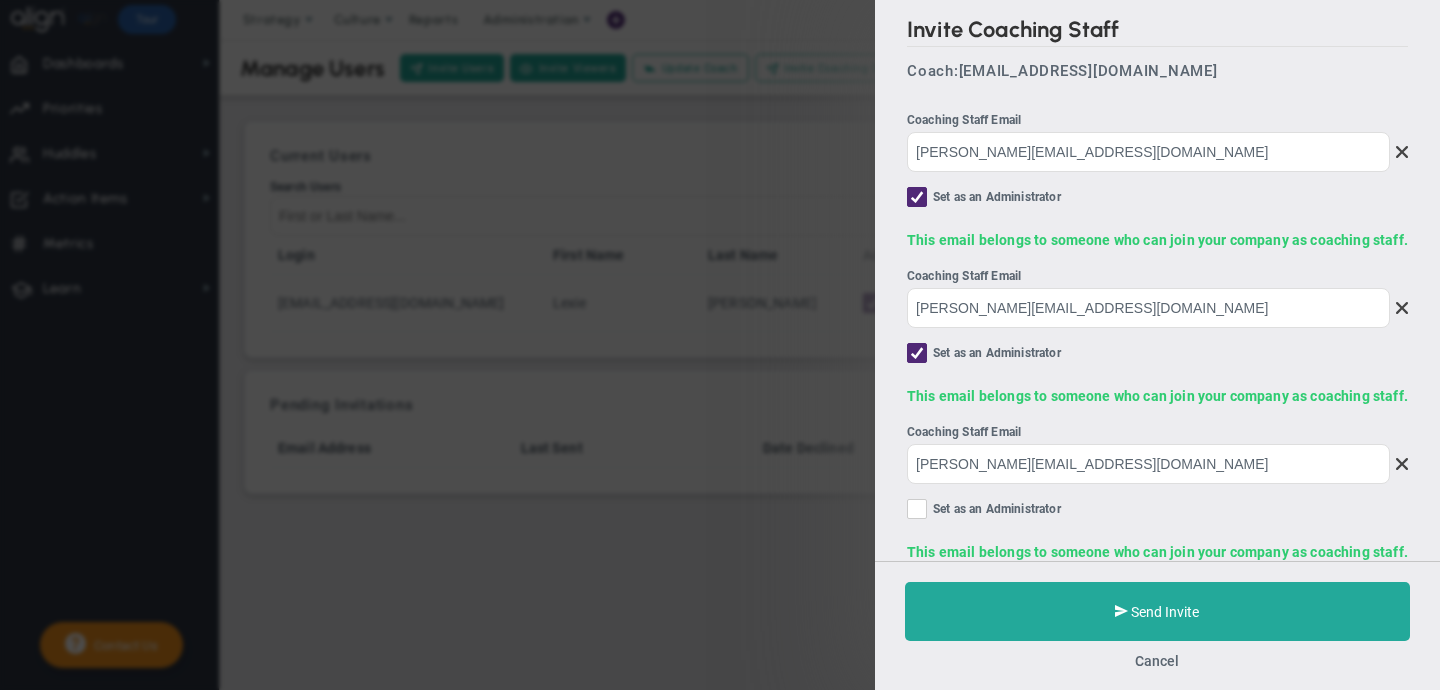 click on "Set as an Administrator" at bounding box center [918, 513] 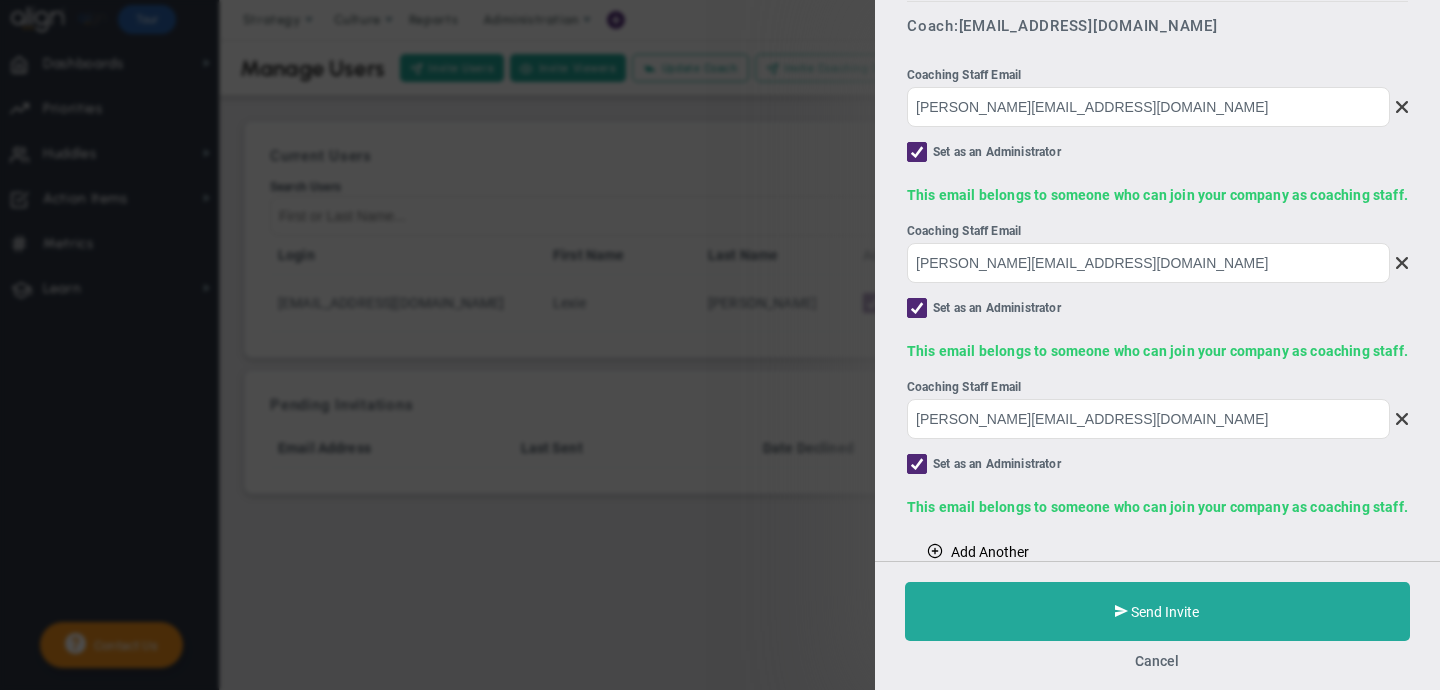 scroll, scrollTop: 66, scrollLeft: 0, axis: vertical 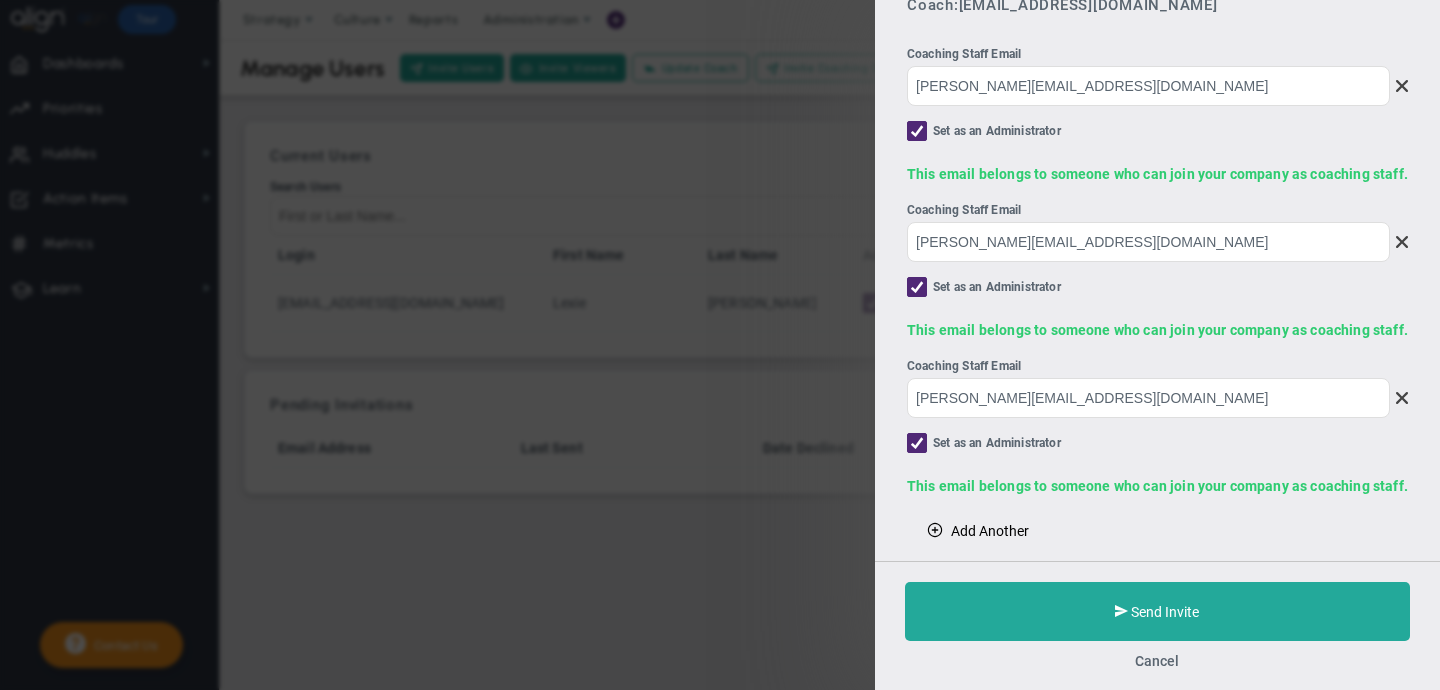 click on "Add Another" at bounding box center (978, 530) 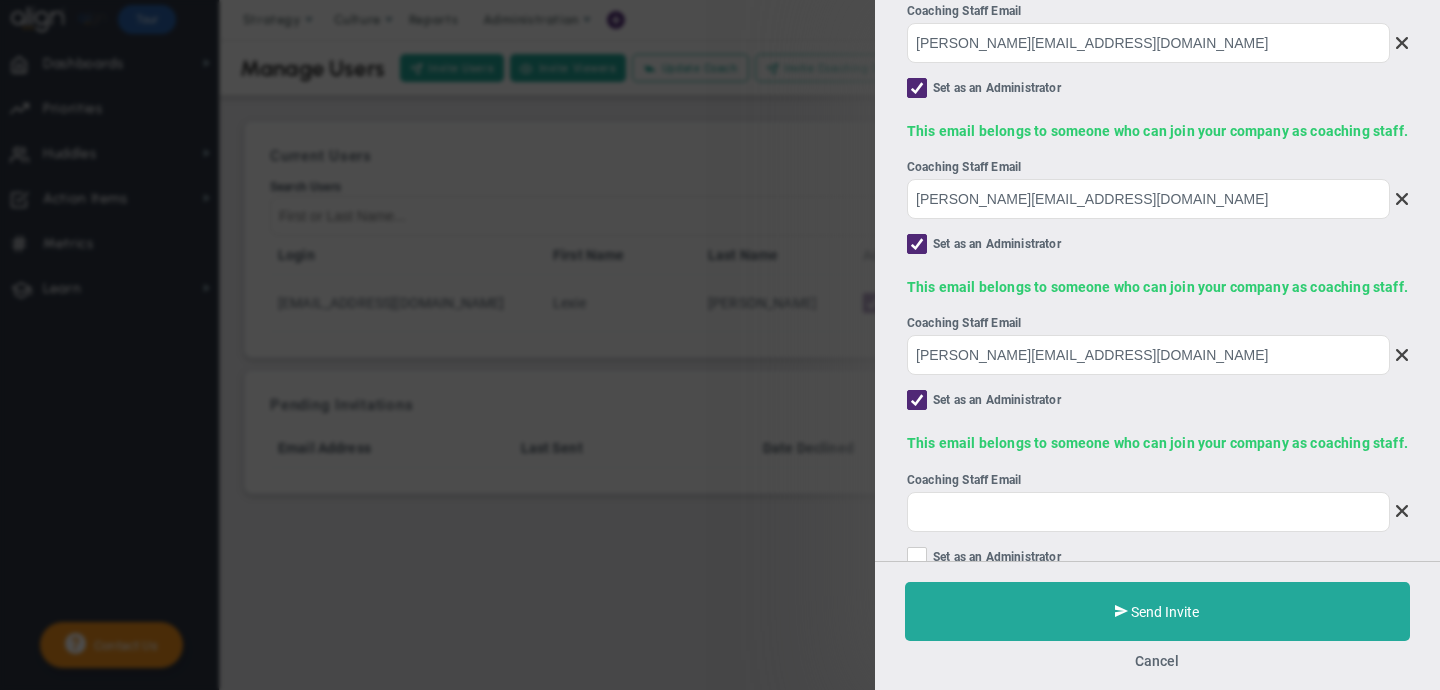 scroll, scrollTop: 128, scrollLeft: 0, axis: vertical 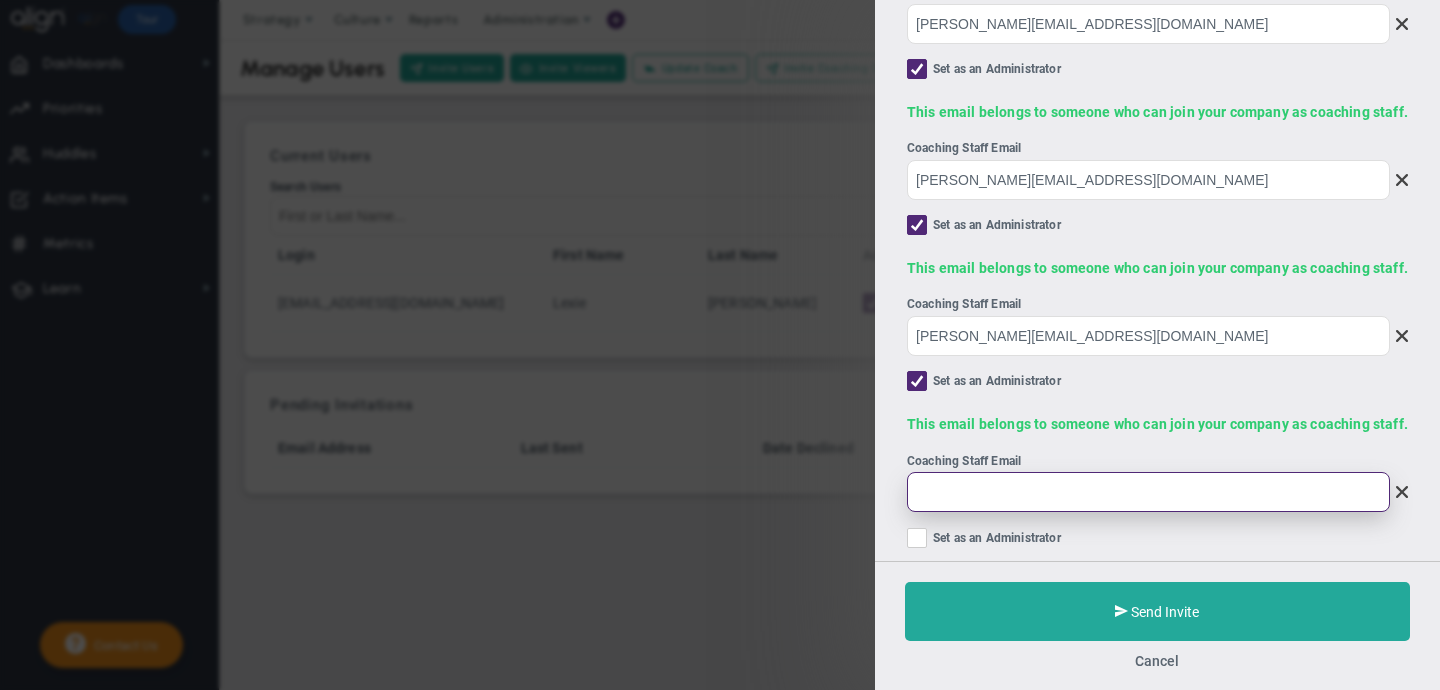 click at bounding box center (1148, 492) 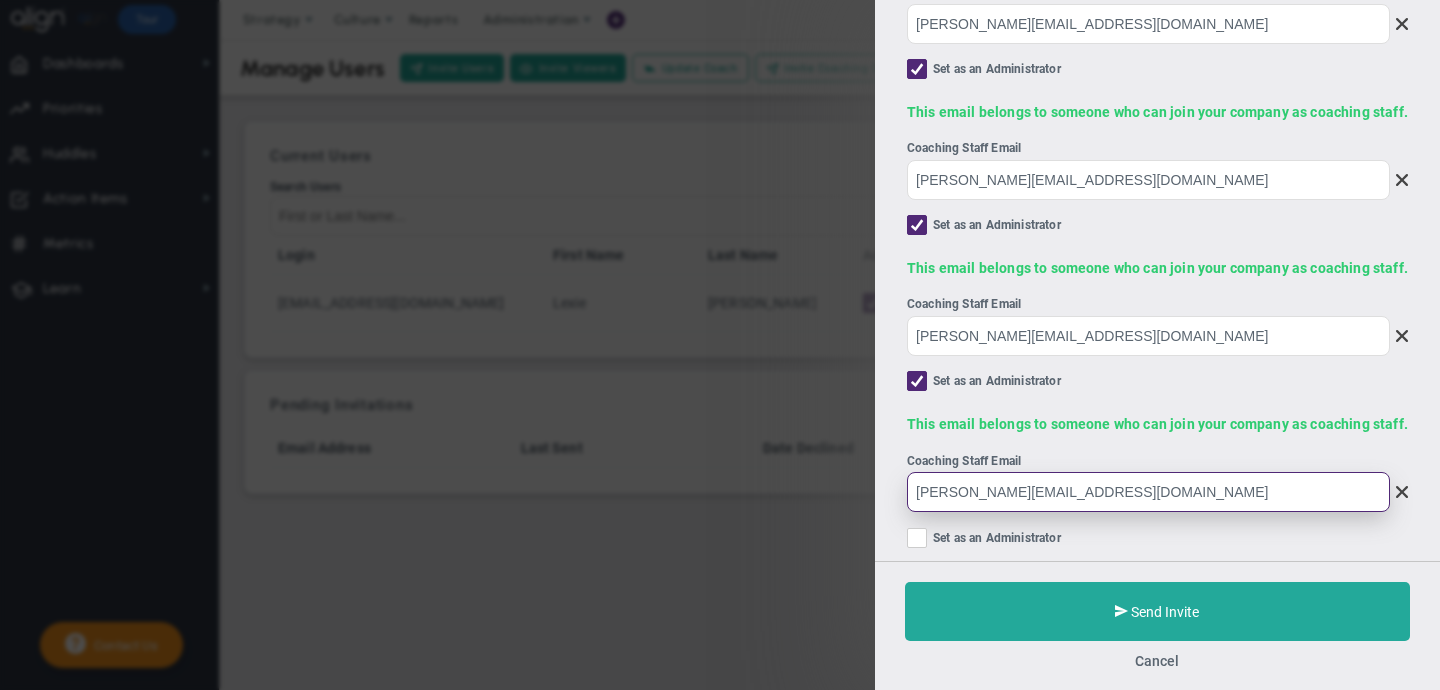 type on "[PERSON_NAME][EMAIL_ADDRESS][DOMAIN_NAME]" 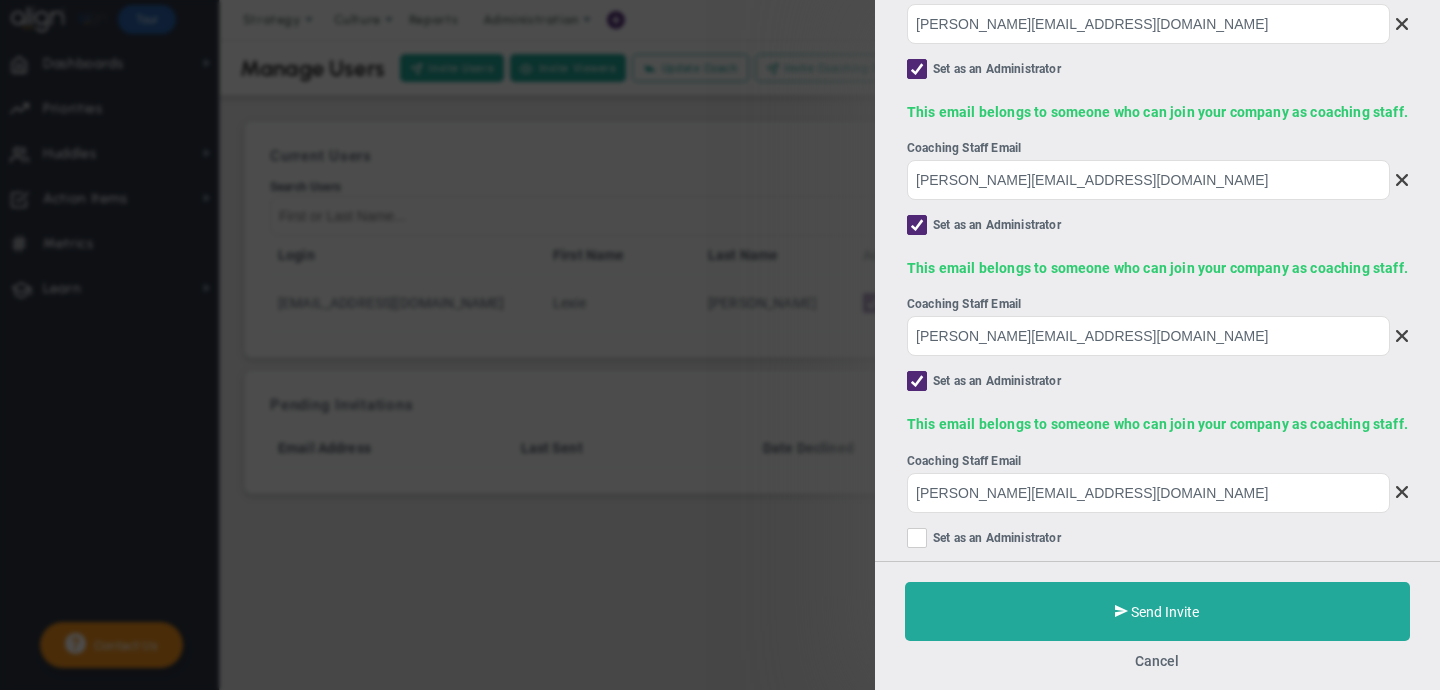 click on "Set as an Administrator" at bounding box center [918, 542] 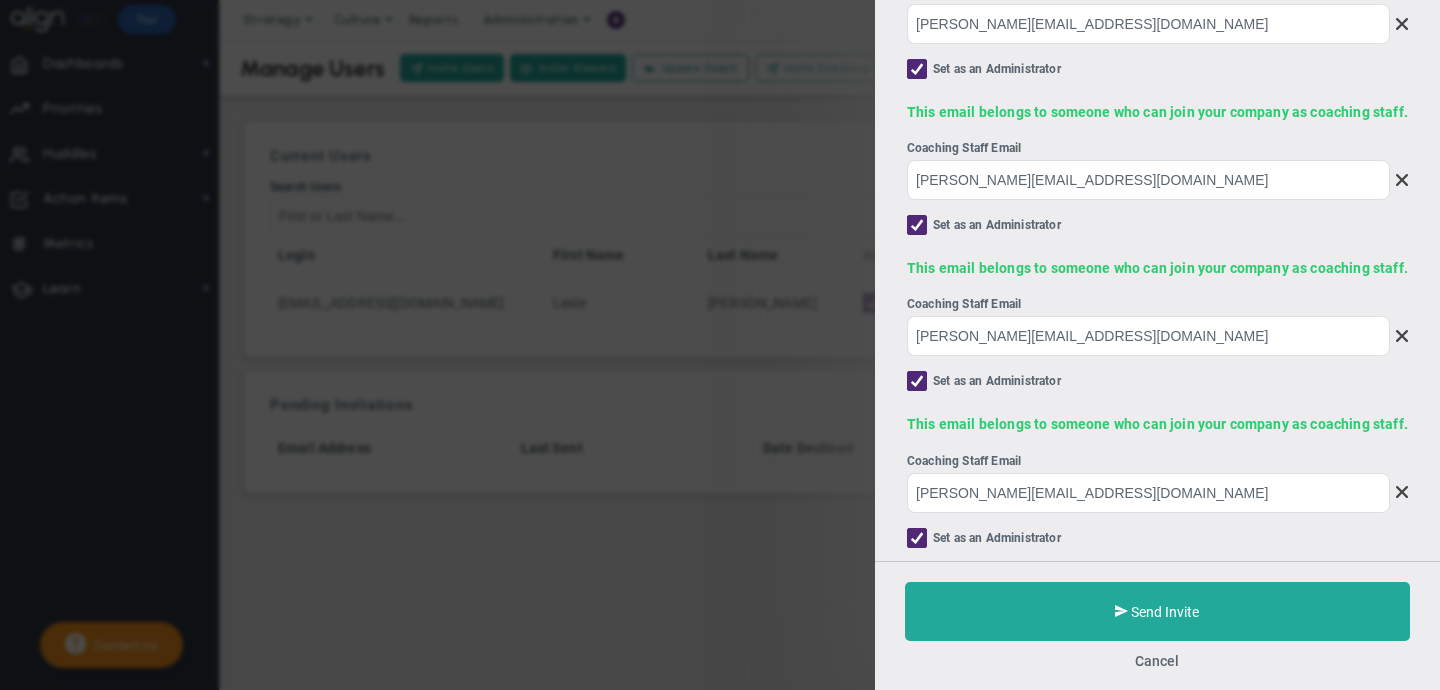 scroll, scrollTop: 222, scrollLeft: 0, axis: vertical 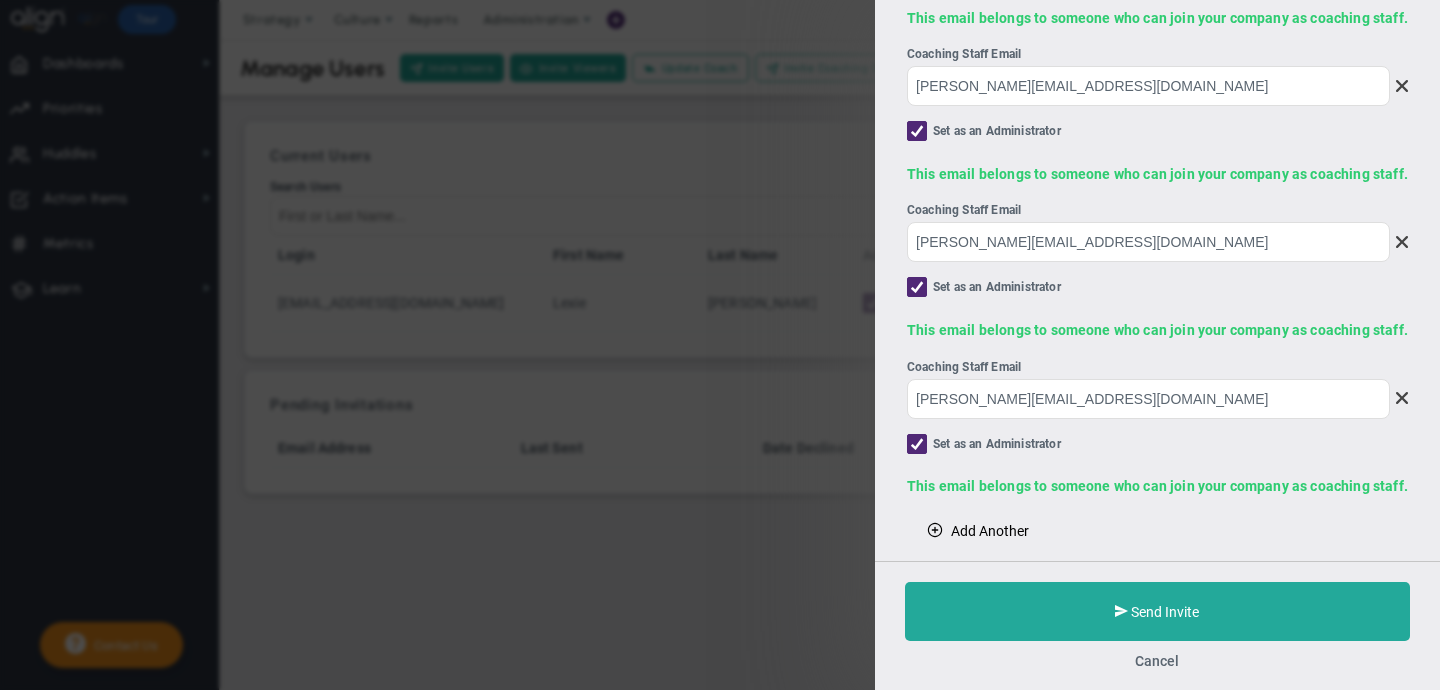 click on "Add Another" at bounding box center [990, 531] 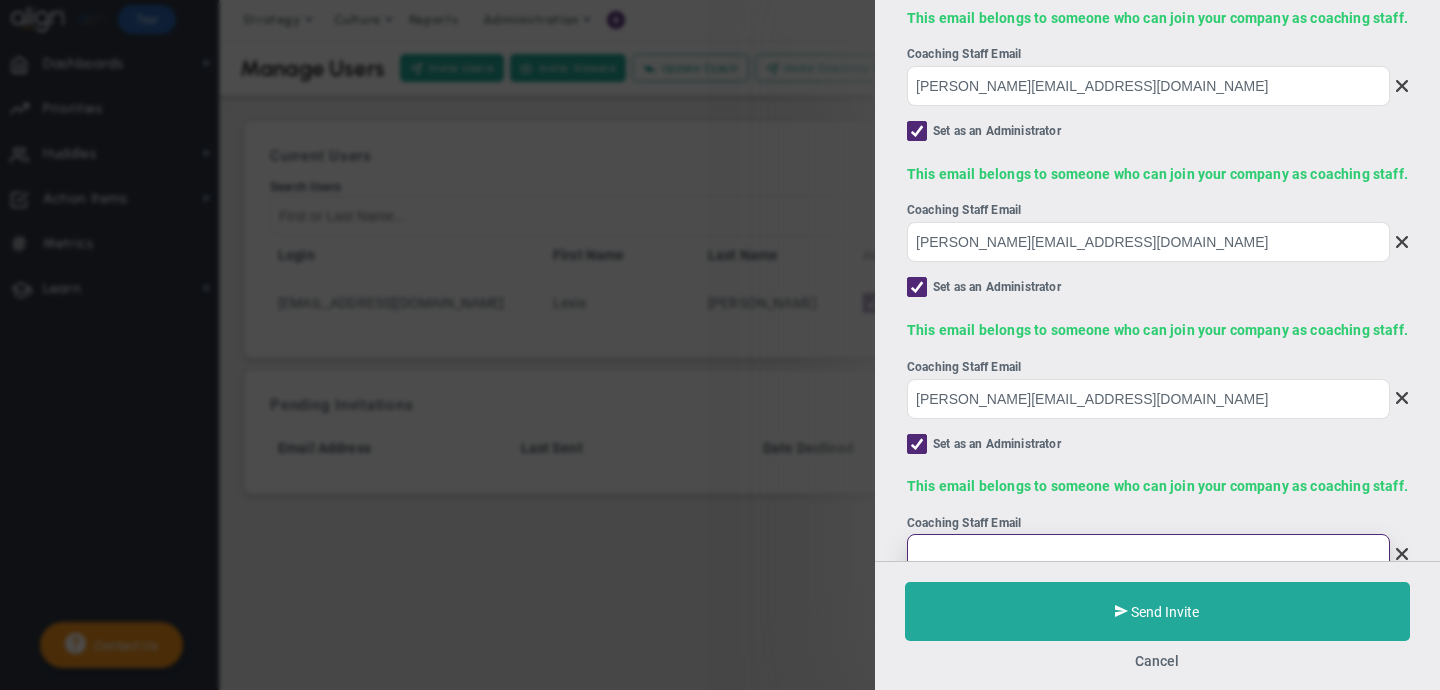 click at bounding box center [1148, 554] 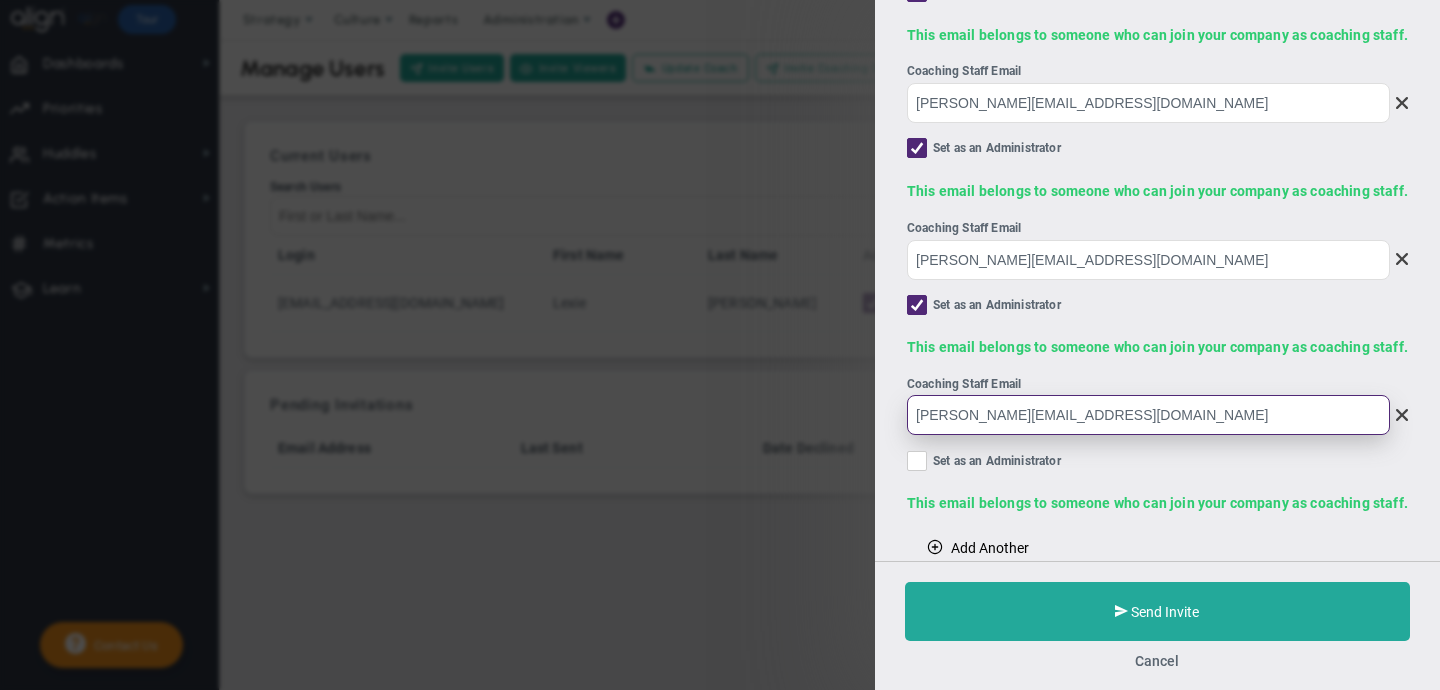 scroll, scrollTop: 378, scrollLeft: 0, axis: vertical 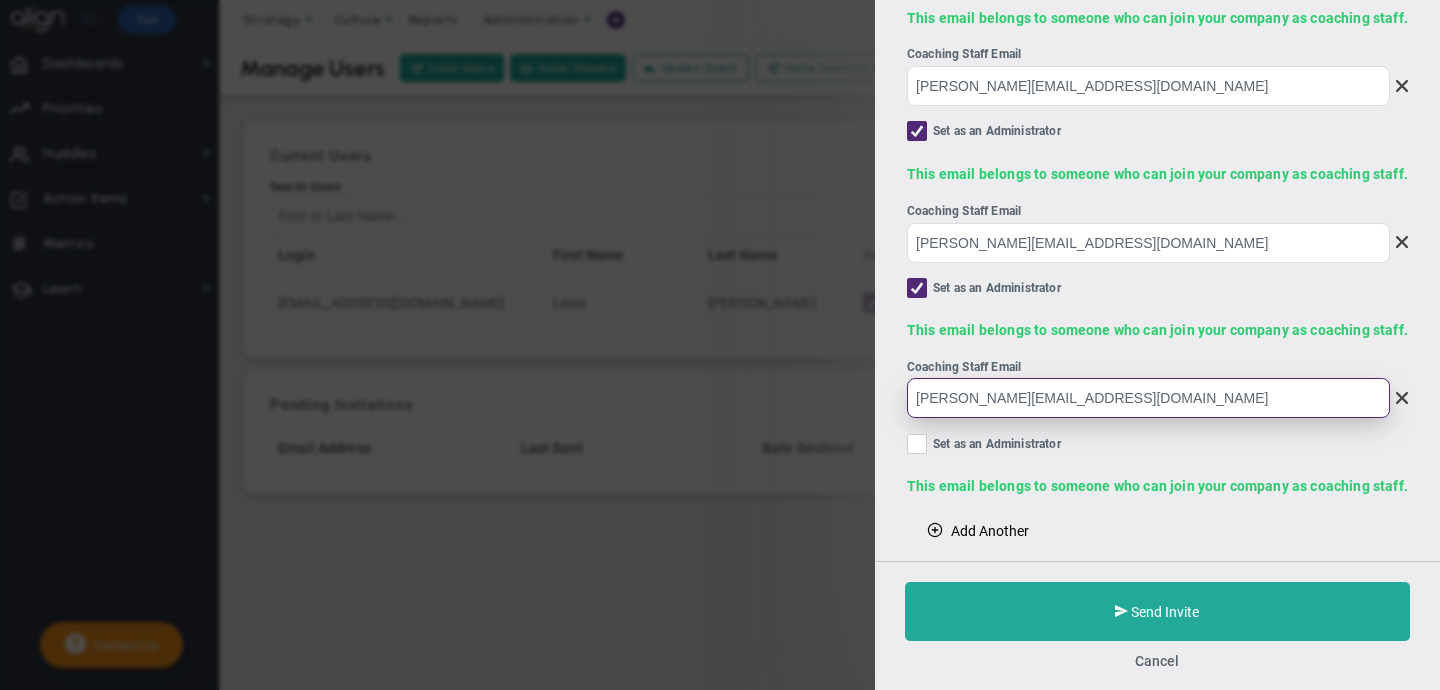type on "[PERSON_NAME][EMAIL_ADDRESS][DOMAIN_NAME]" 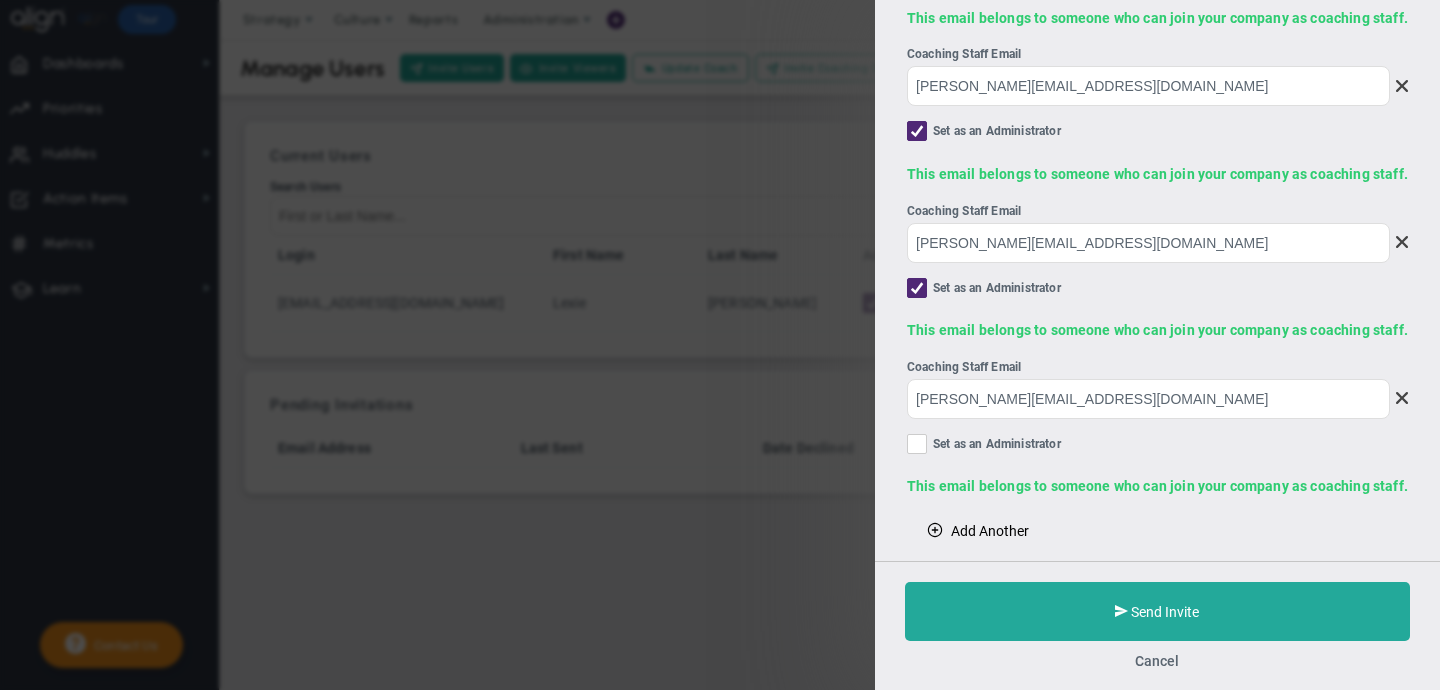 click on "Set as an Administrator" at bounding box center [997, 445] 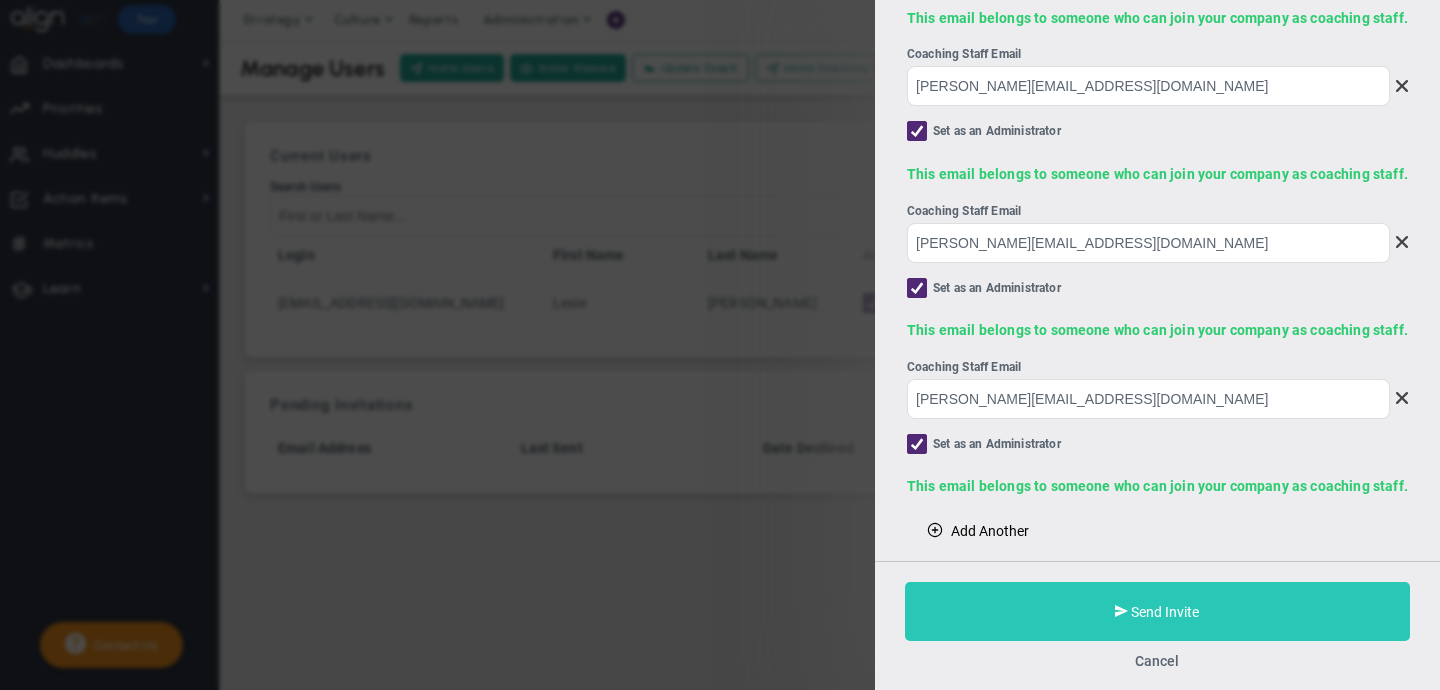 click on "Send Invite" at bounding box center [1166, 612] 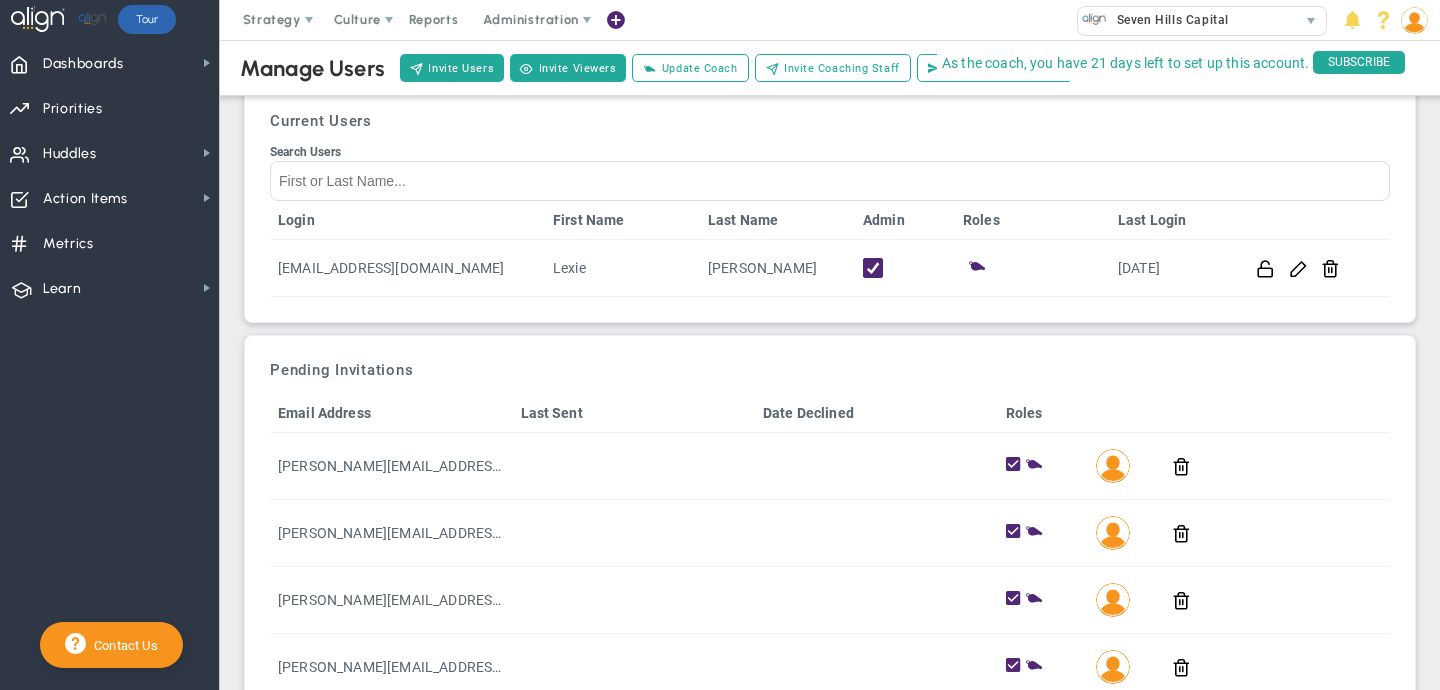 scroll, scrollTop: 0, scrollLeft: 0, axis: both 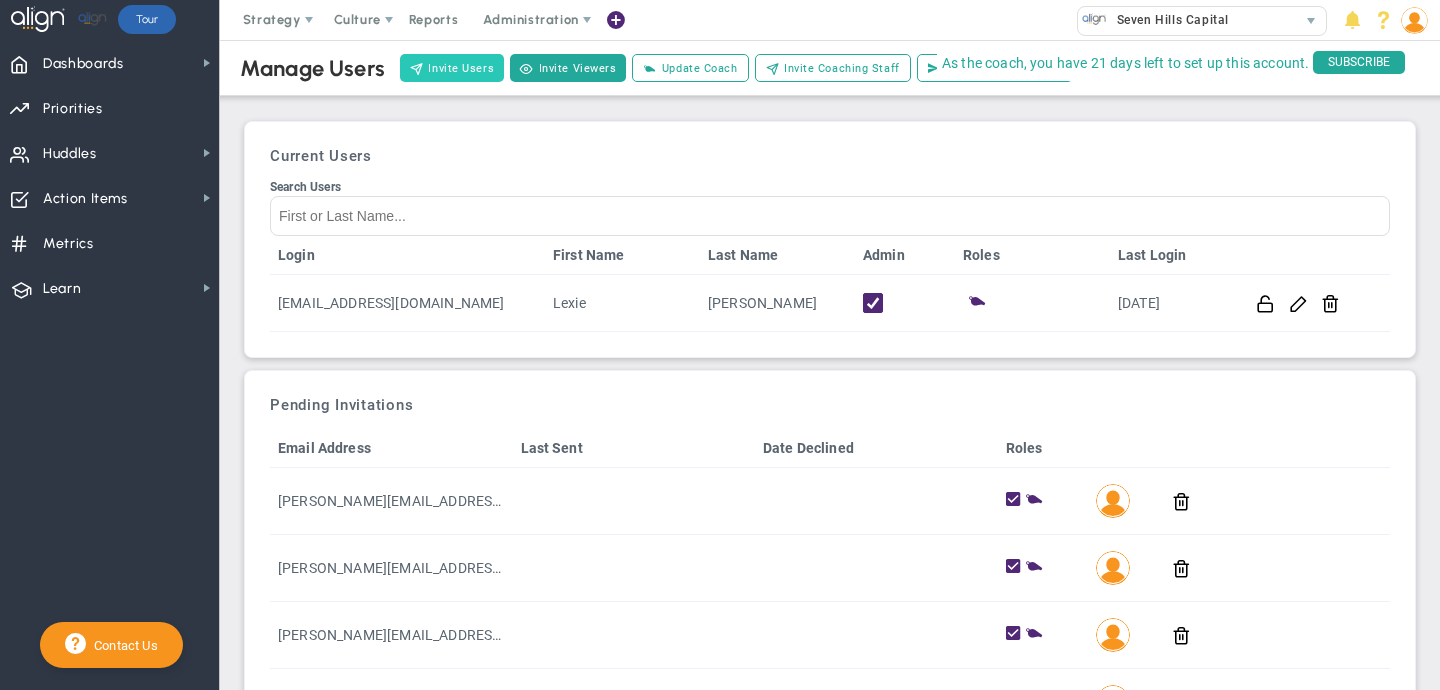click on "Invite Users" at bounding box center (452, 68) 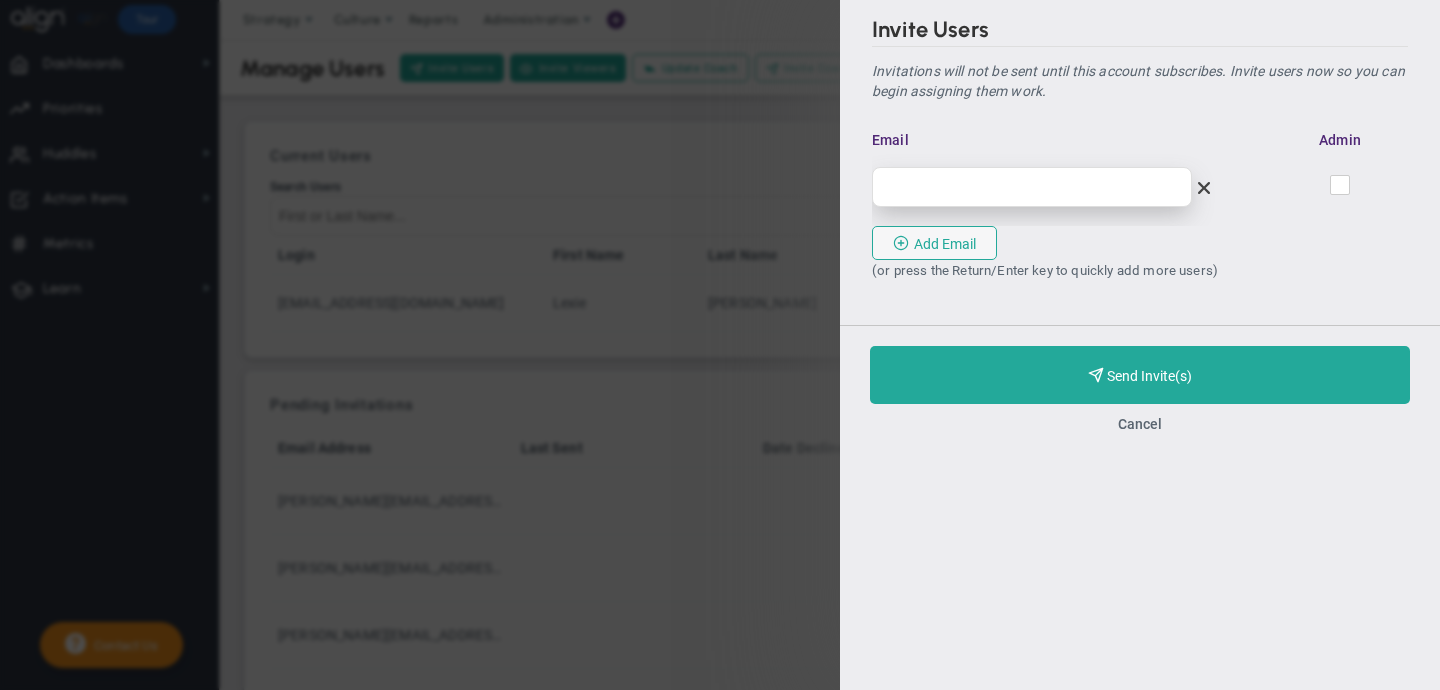 click at bounding box center [1032, 187] 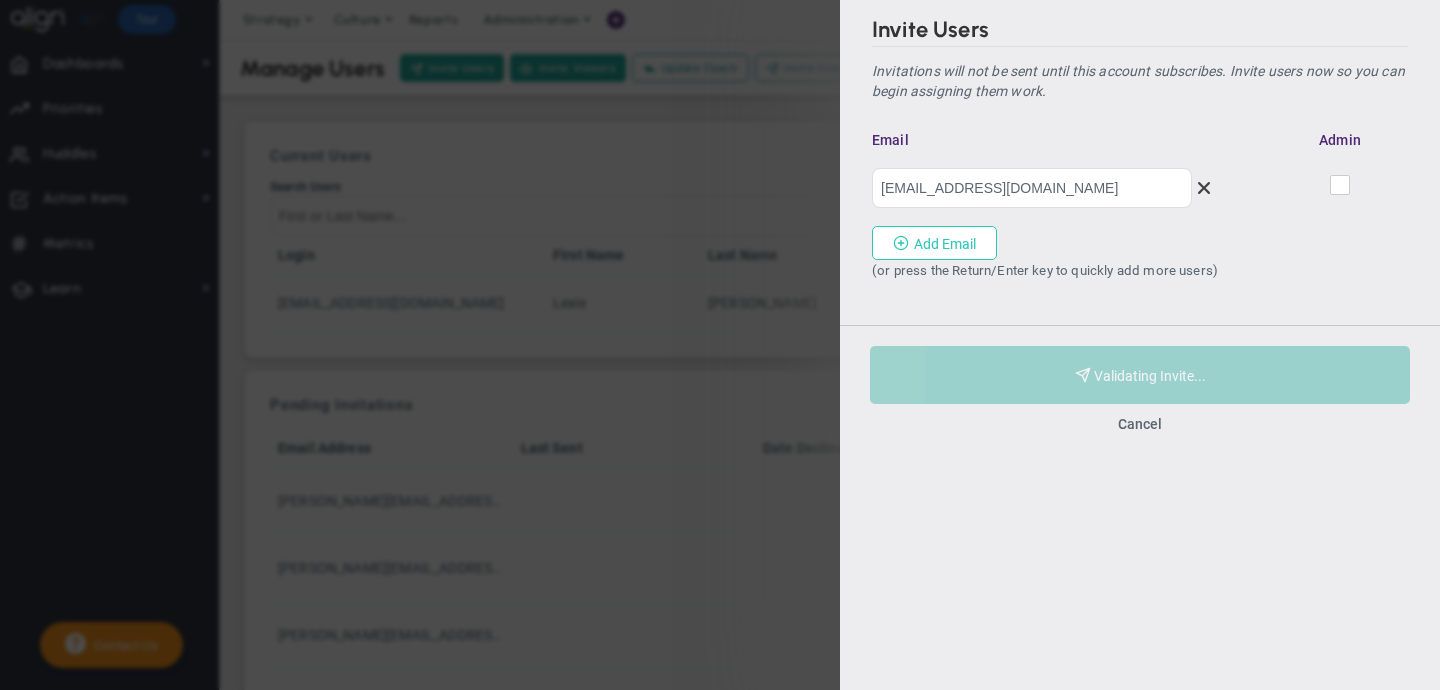 type on "sydney@7hillscap.com" 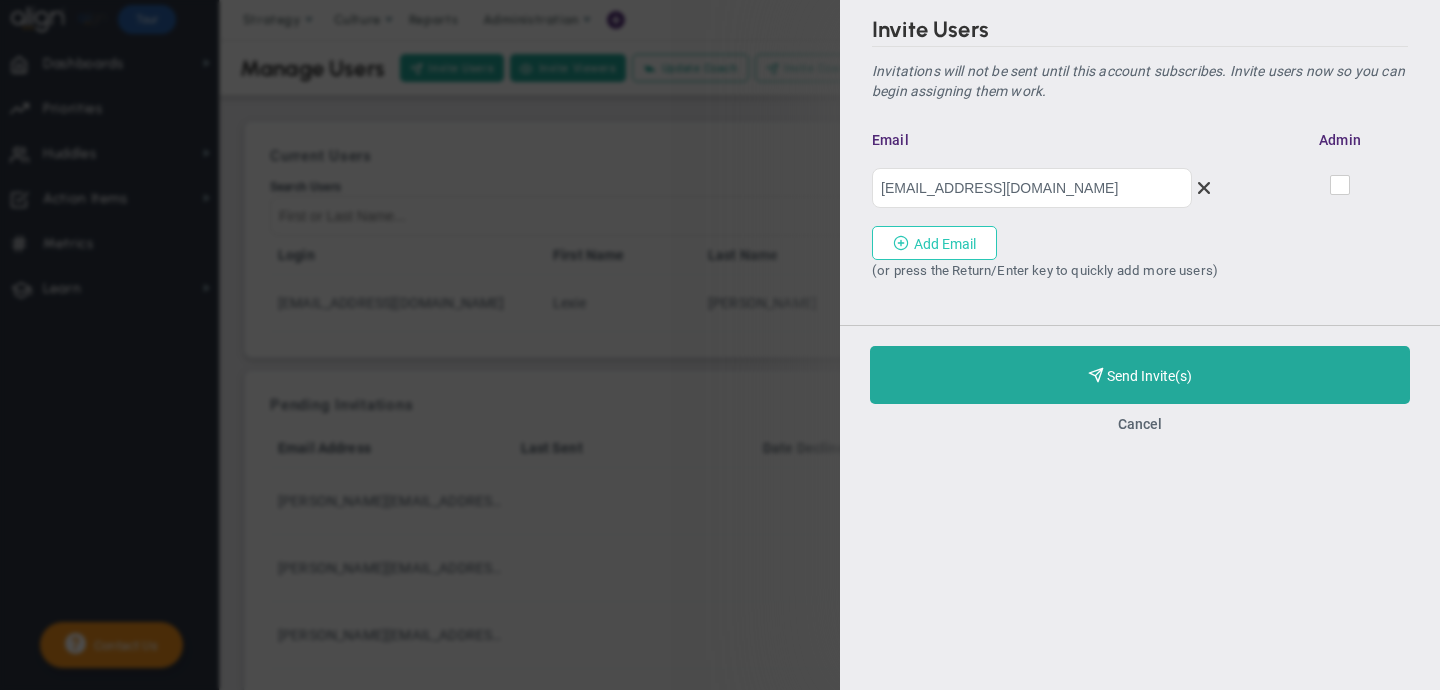 click on "Add Email" at bounding box center [934, 243] 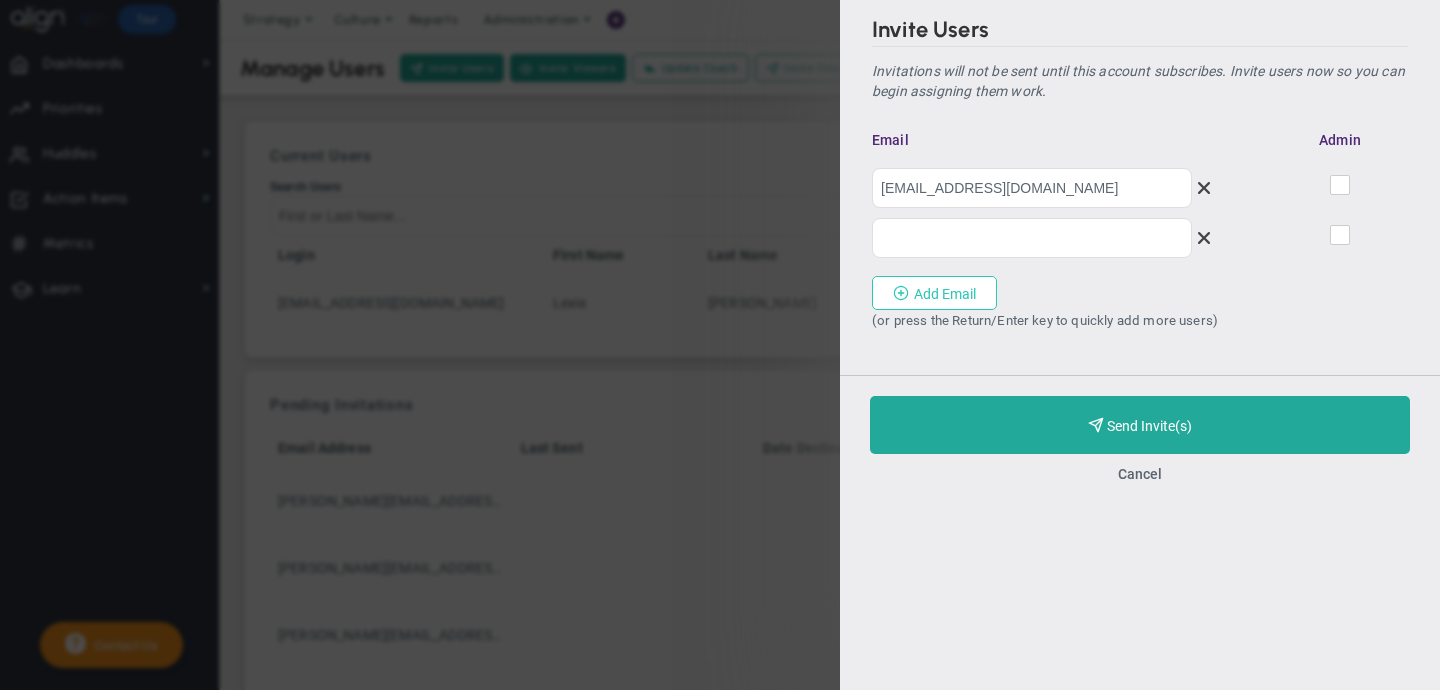 click on "Add Email" at bounding box center [934, 293] 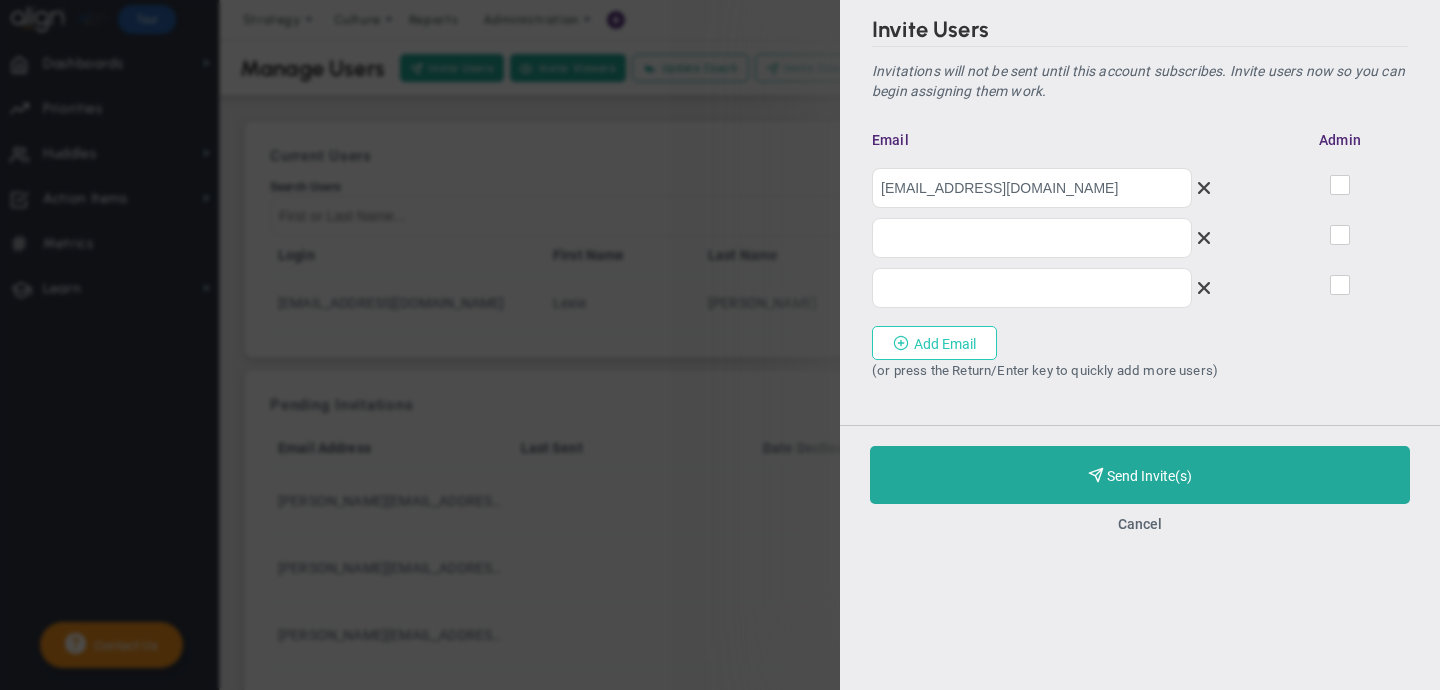 click on "Add Email" at bounding box center [934, 343] 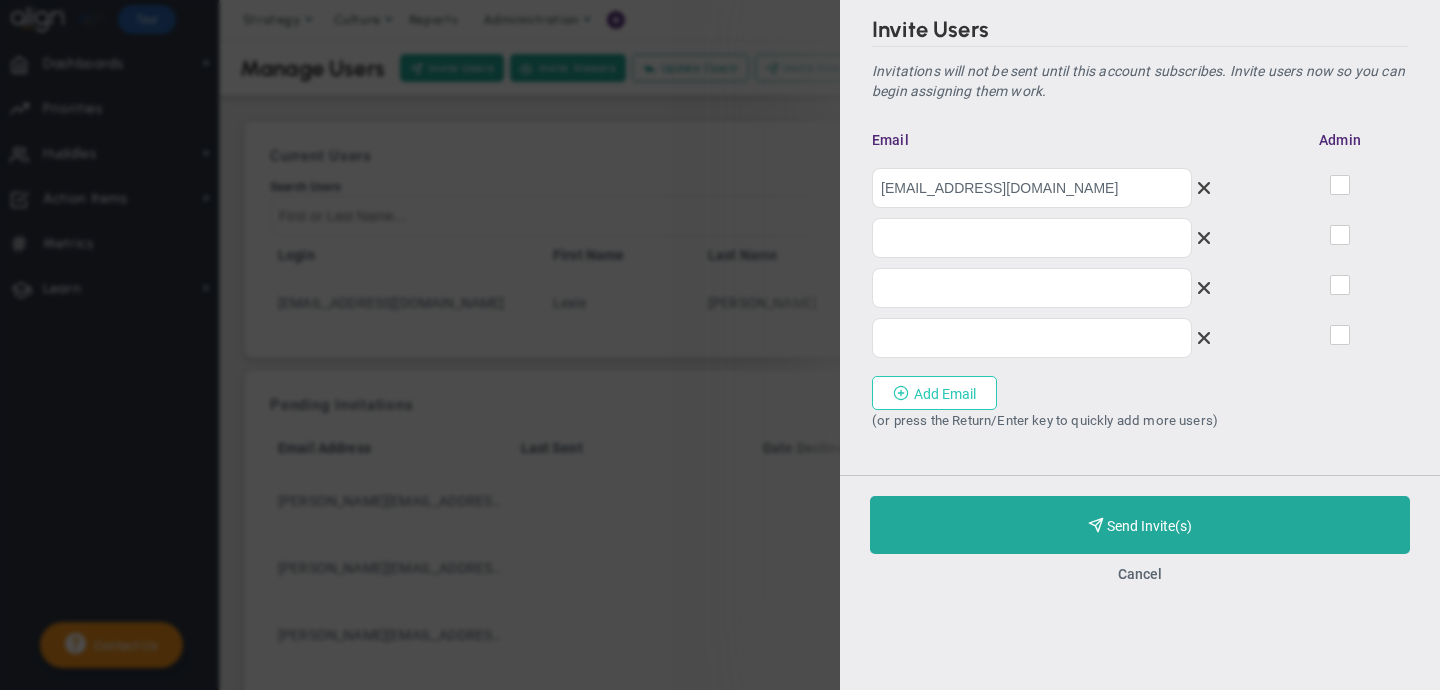 click on "Add Email" at bounding box center [934, 393] 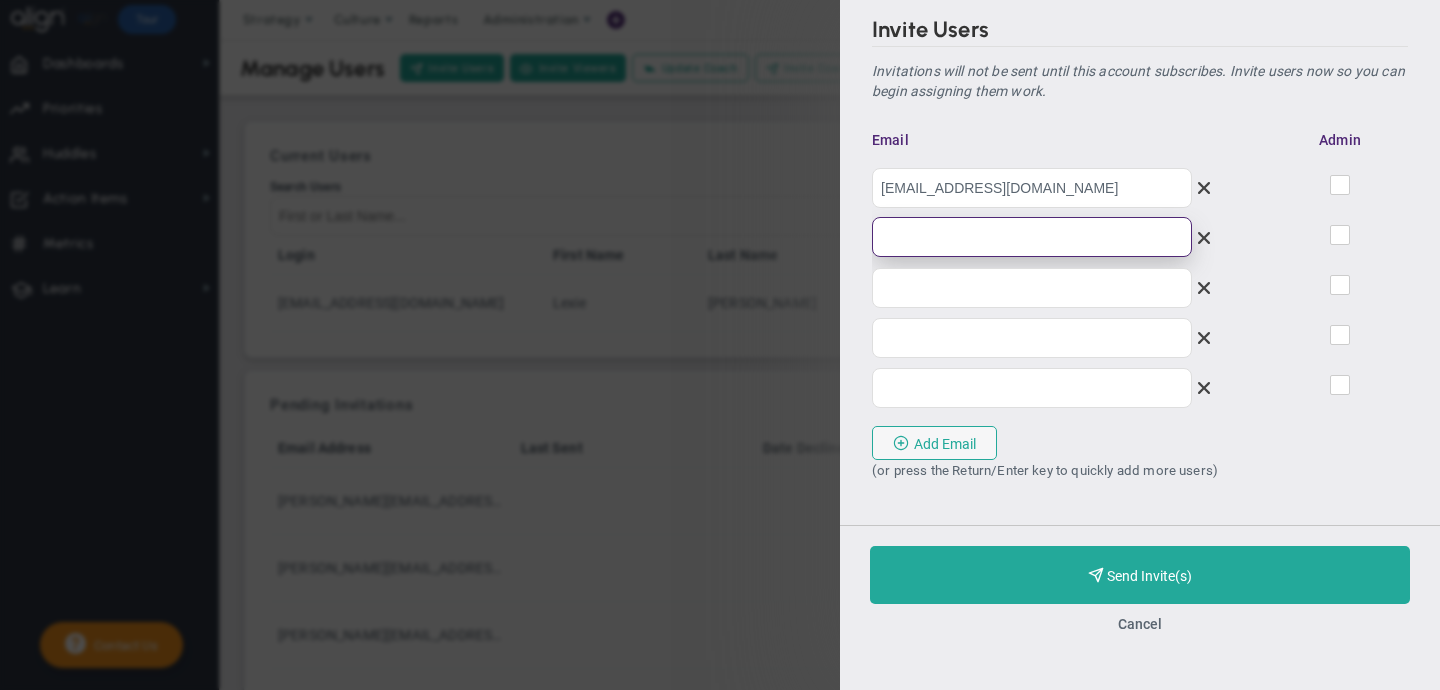 click at bounding box center (1032, 237) 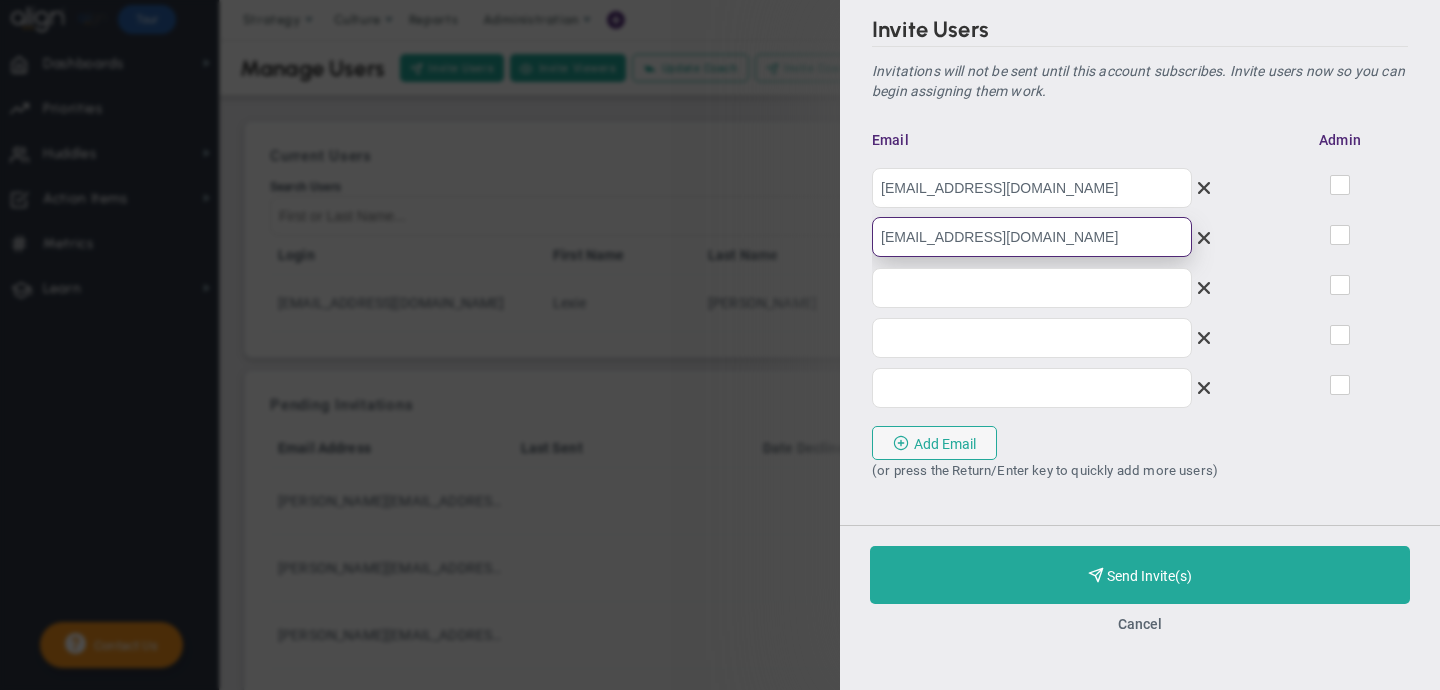 type on "matt@7hillscap.com" 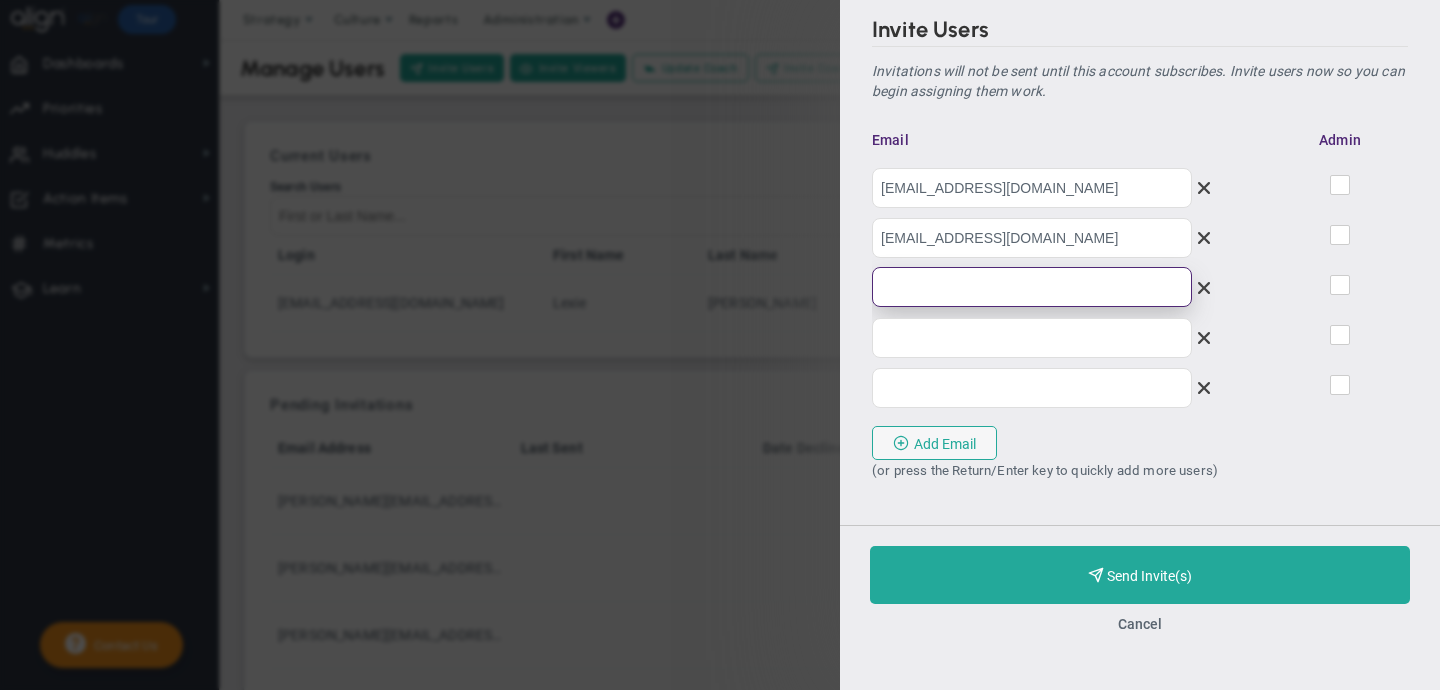 click at bounding box center [1032, 287] 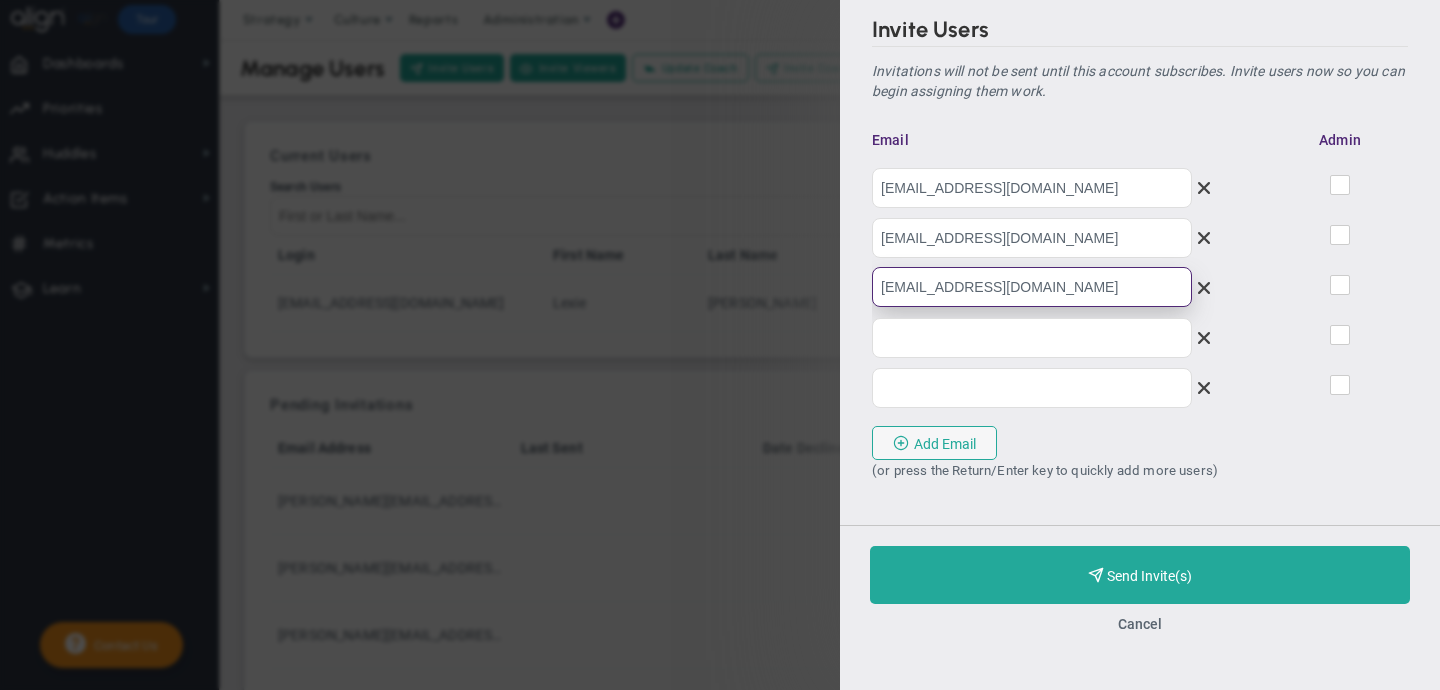 type on "drew@7hillscap.com" 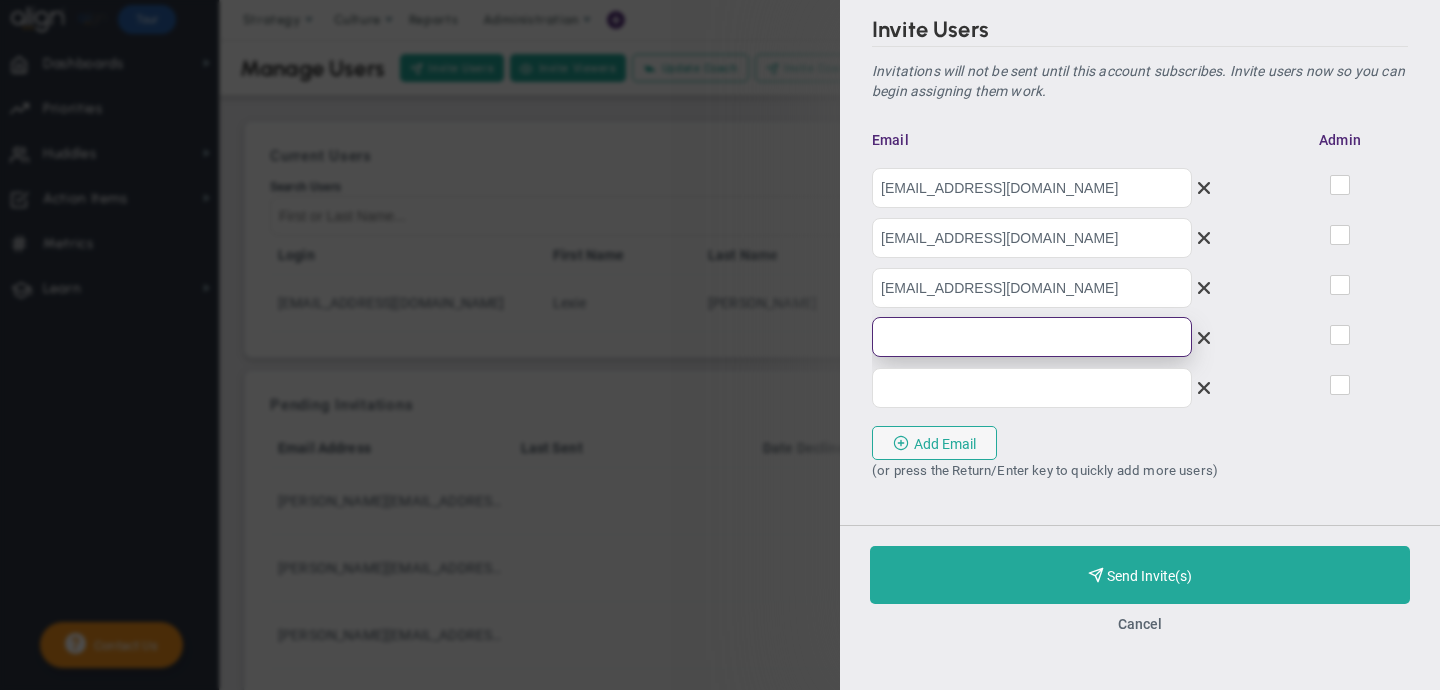 click at bounding box center (1032, 337) 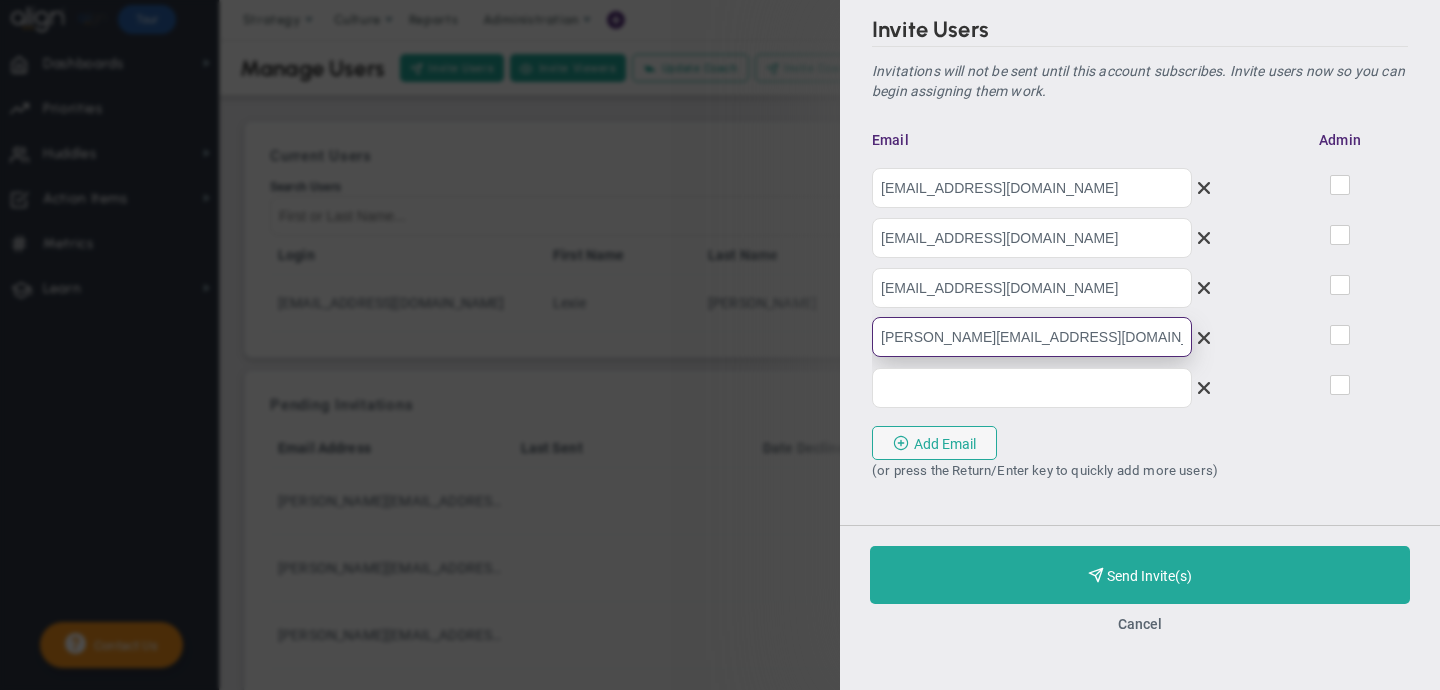 type on "kevin@7hillscap.com" 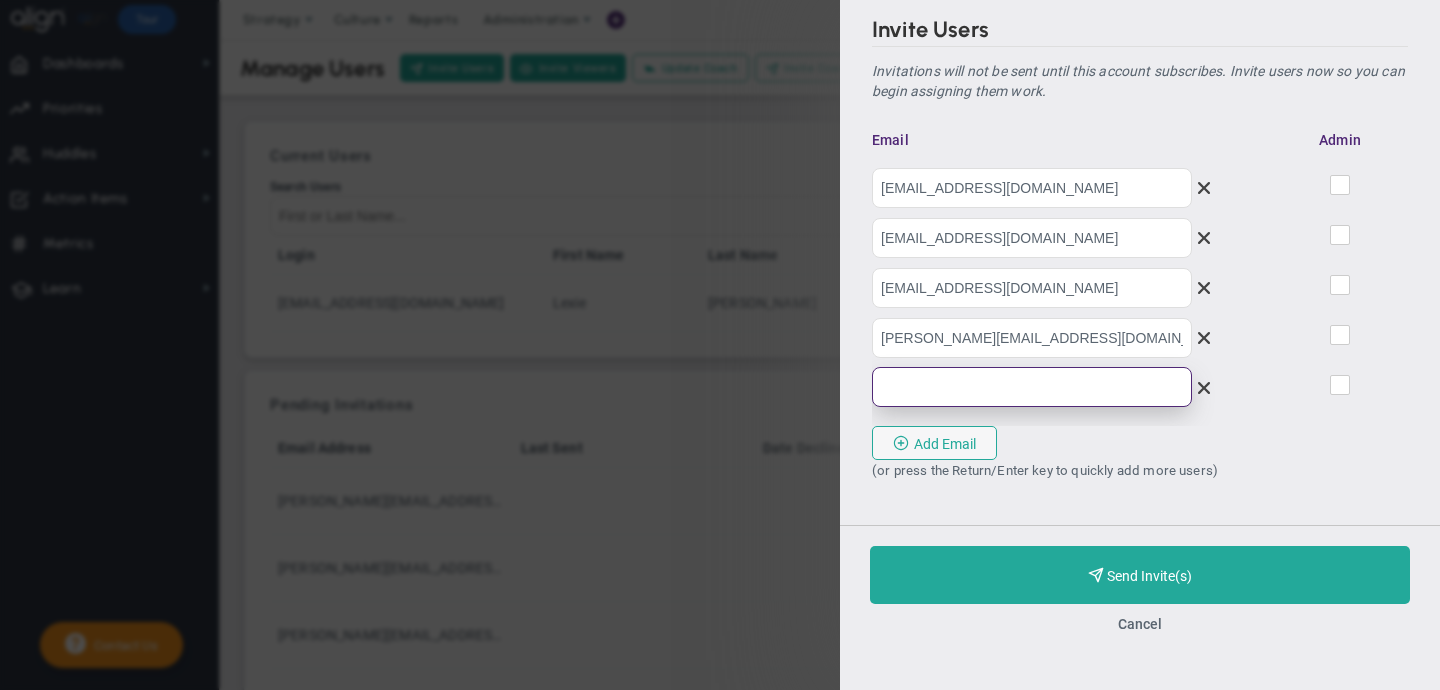 click at bounding box center [1032, 387] 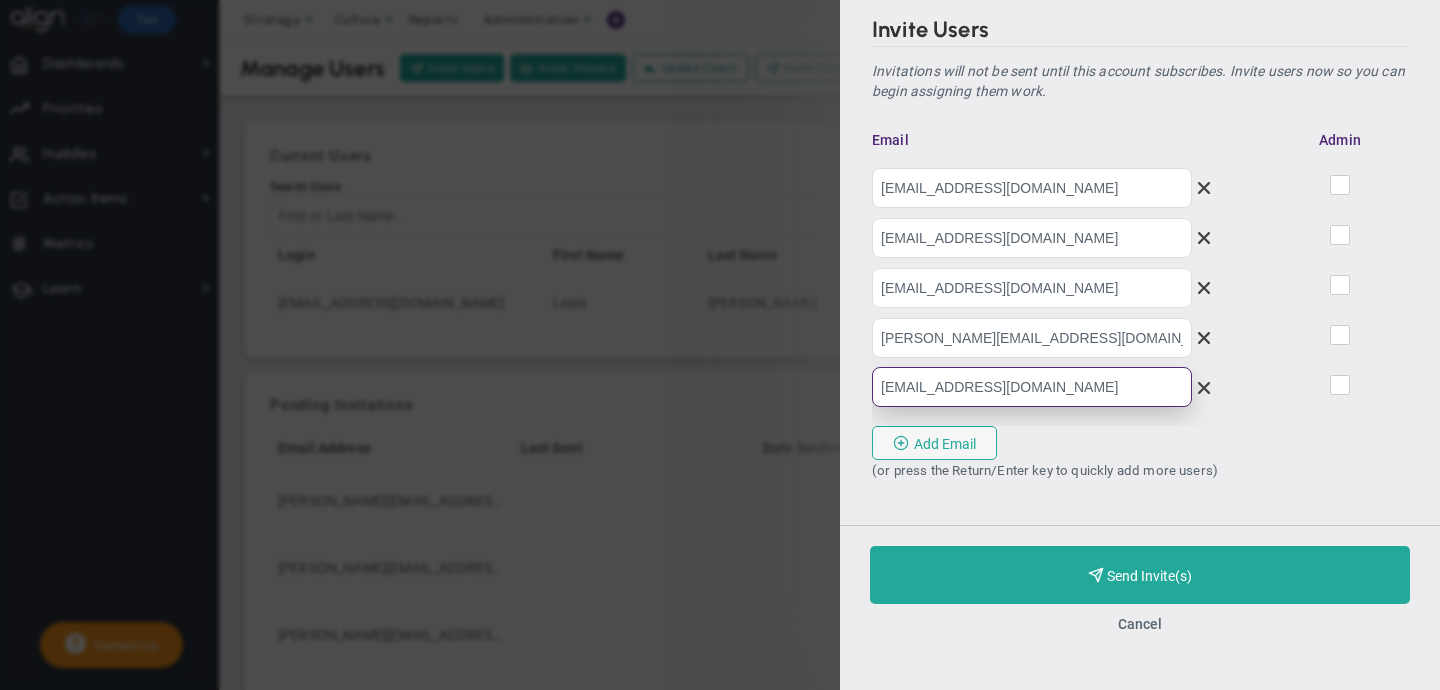 type on "austin@7hillscap.com" 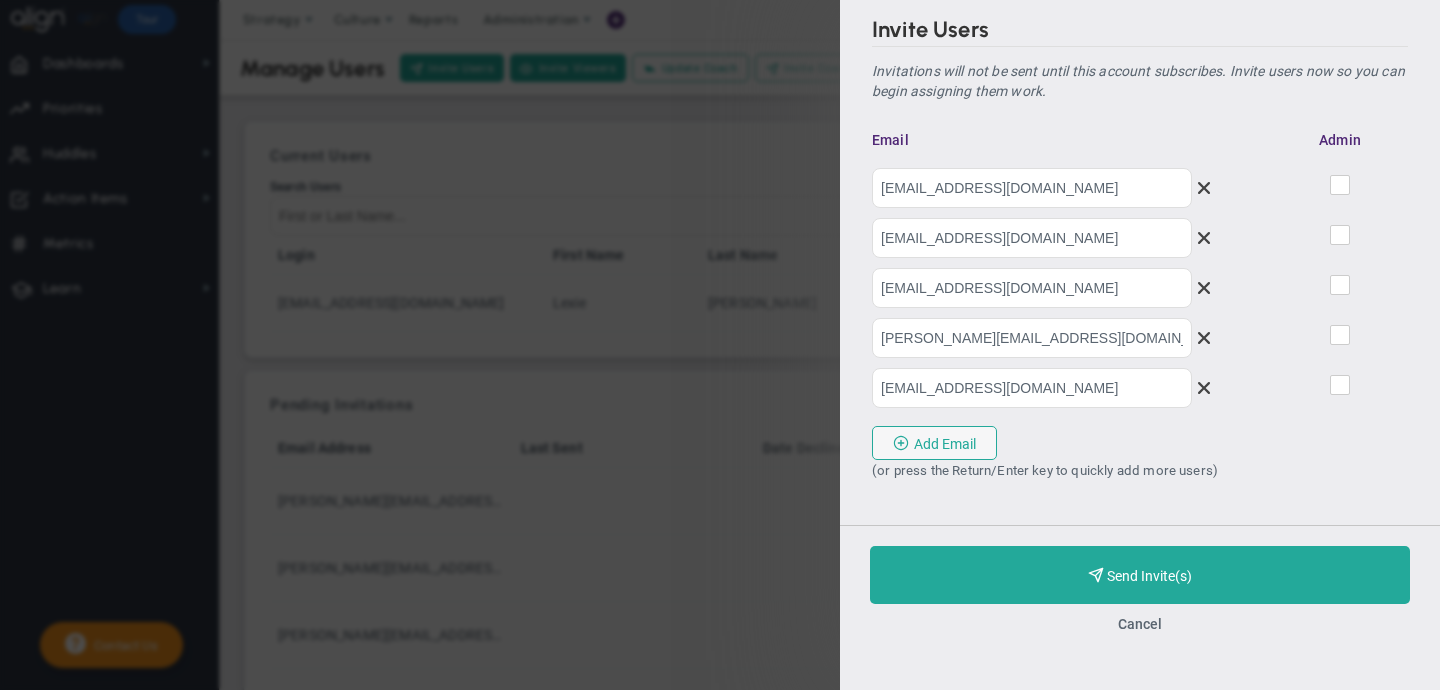 click at bounding box center [1341, 189] 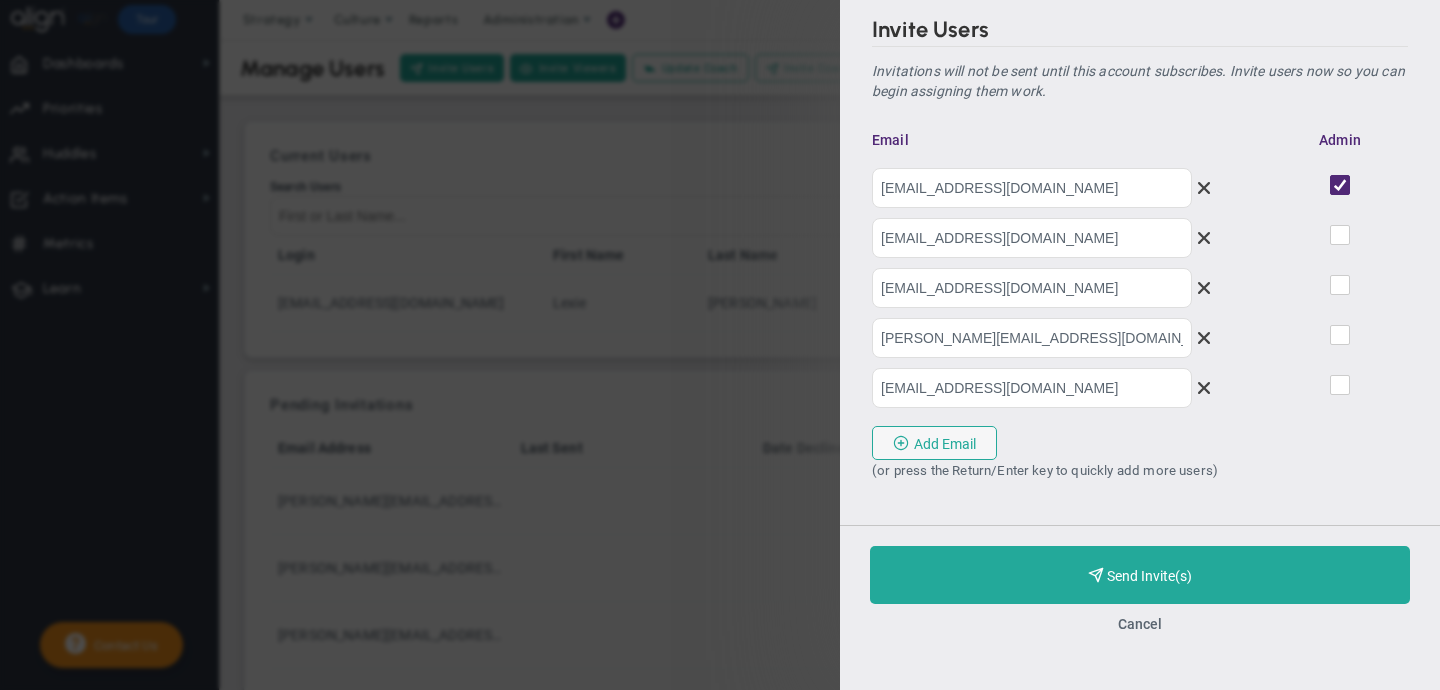 click at bounding box center (1341, 239) 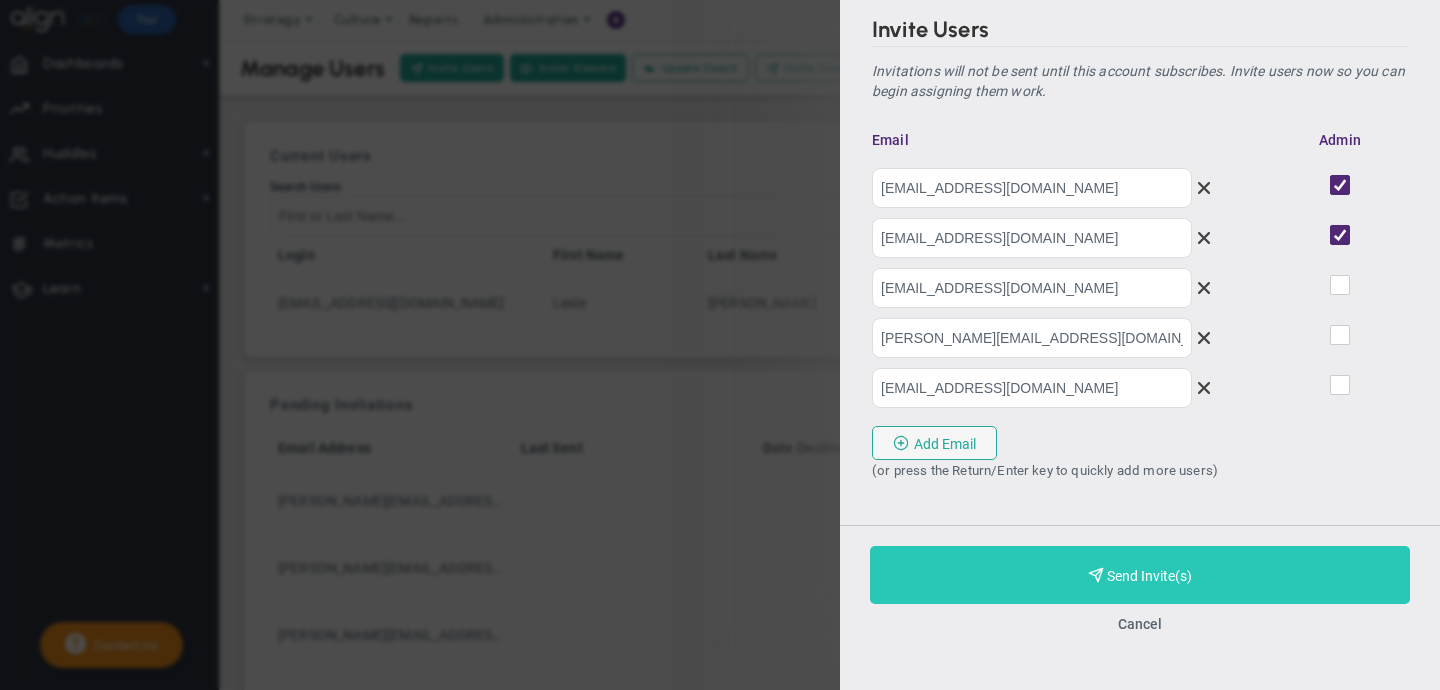 click on "Purchase and
Send Invite(s)" at bounding box center [1149, 576] 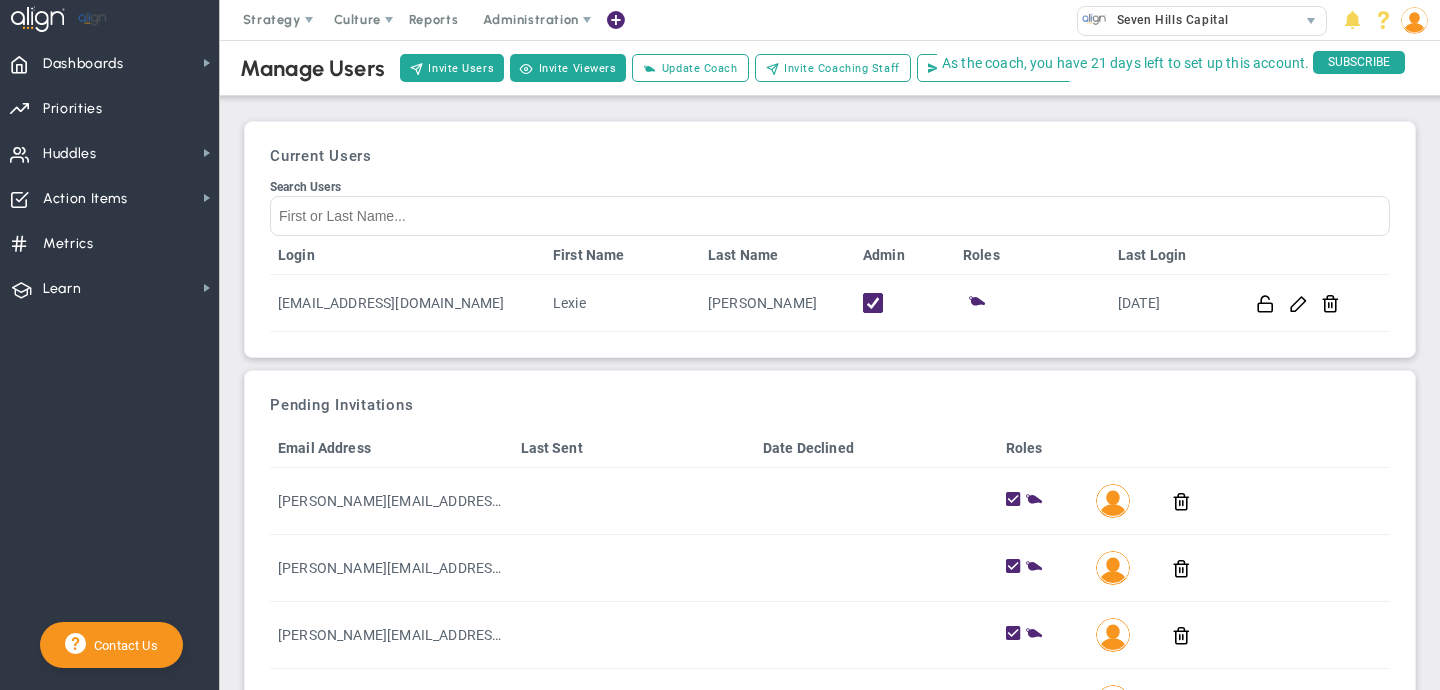 scroll, scrollTop: 0, scrollLeft: 0, axis: both 